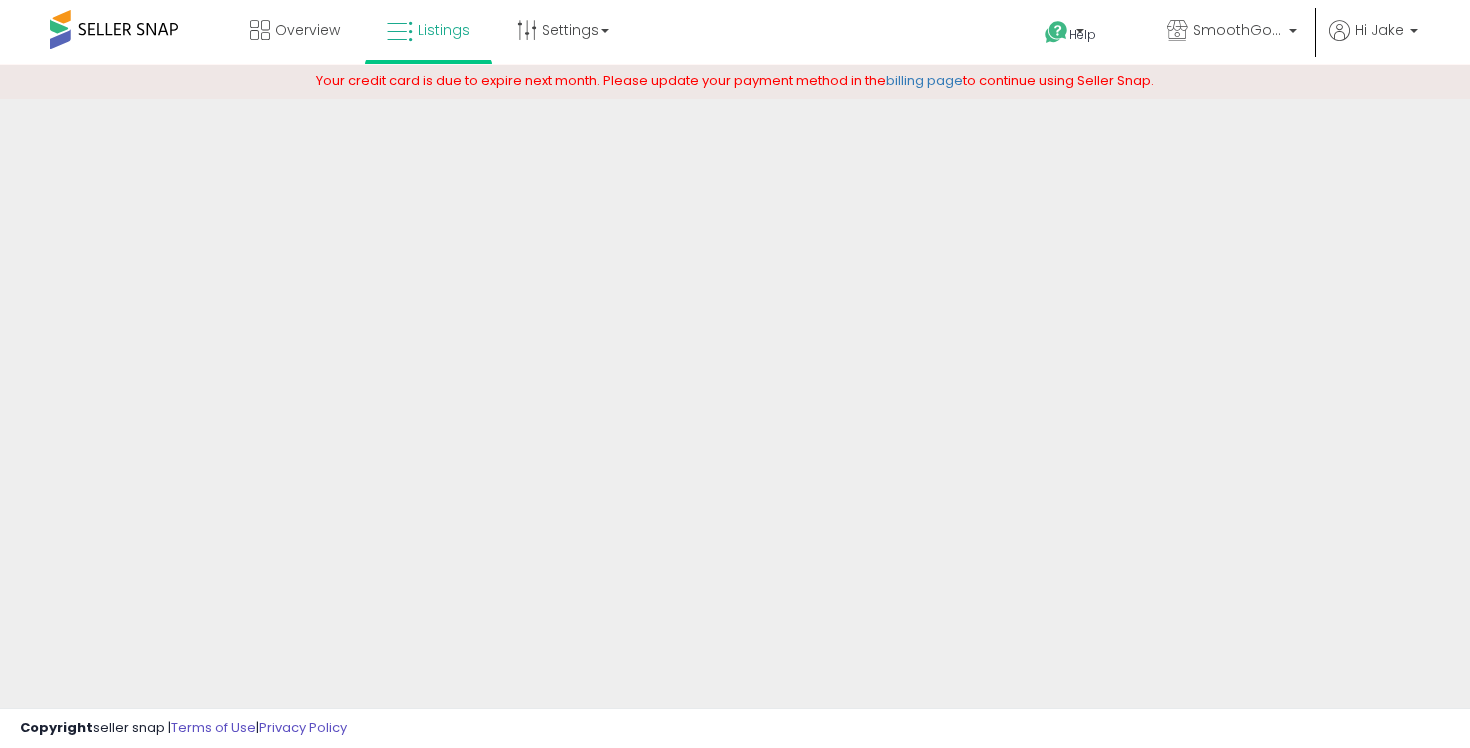 scroll, scrollTop: 0, scrollLeft: 0, axis: both 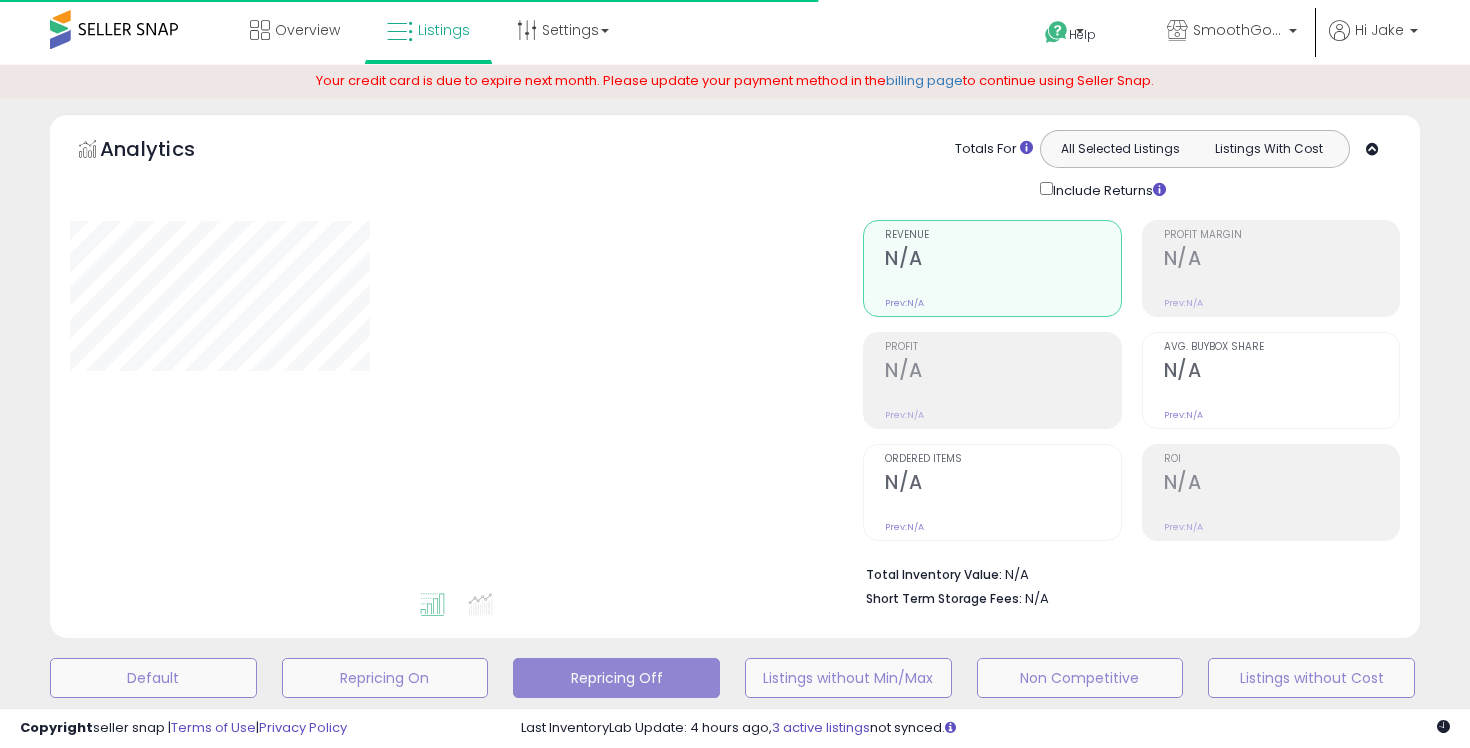 type on "**********" 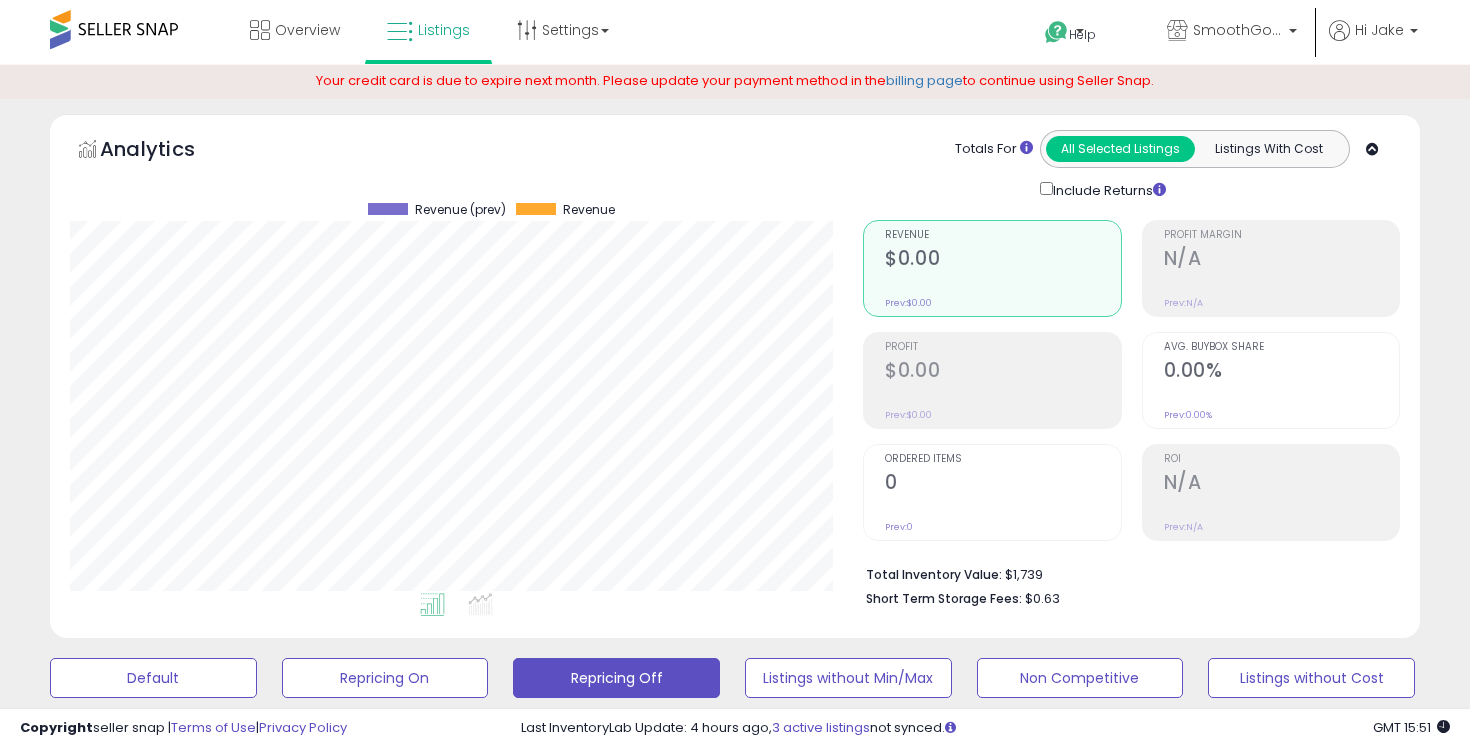 scroll, scrollTop: 999590, scrollLeft: 999206, axis: both 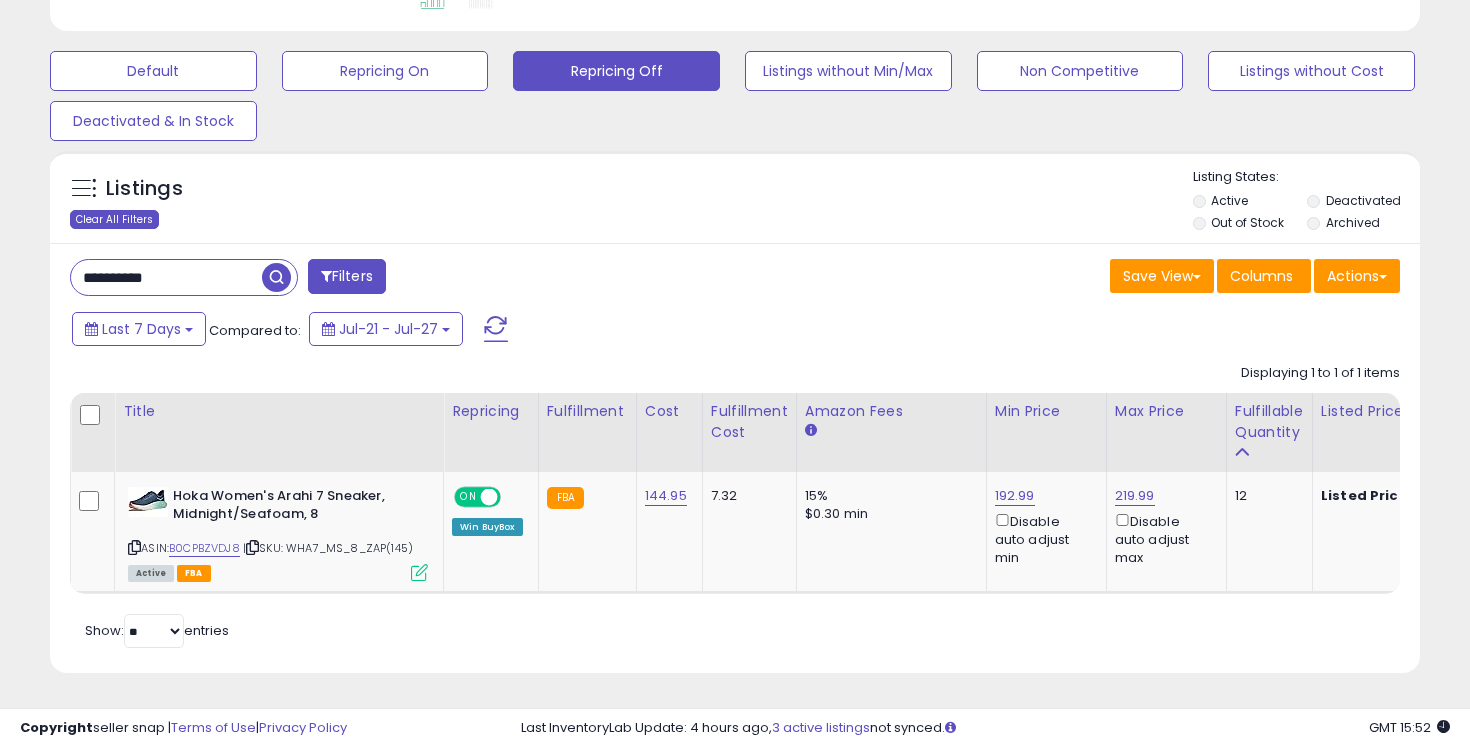 click on "Clear All Filters" at bounding box center (114, 219) 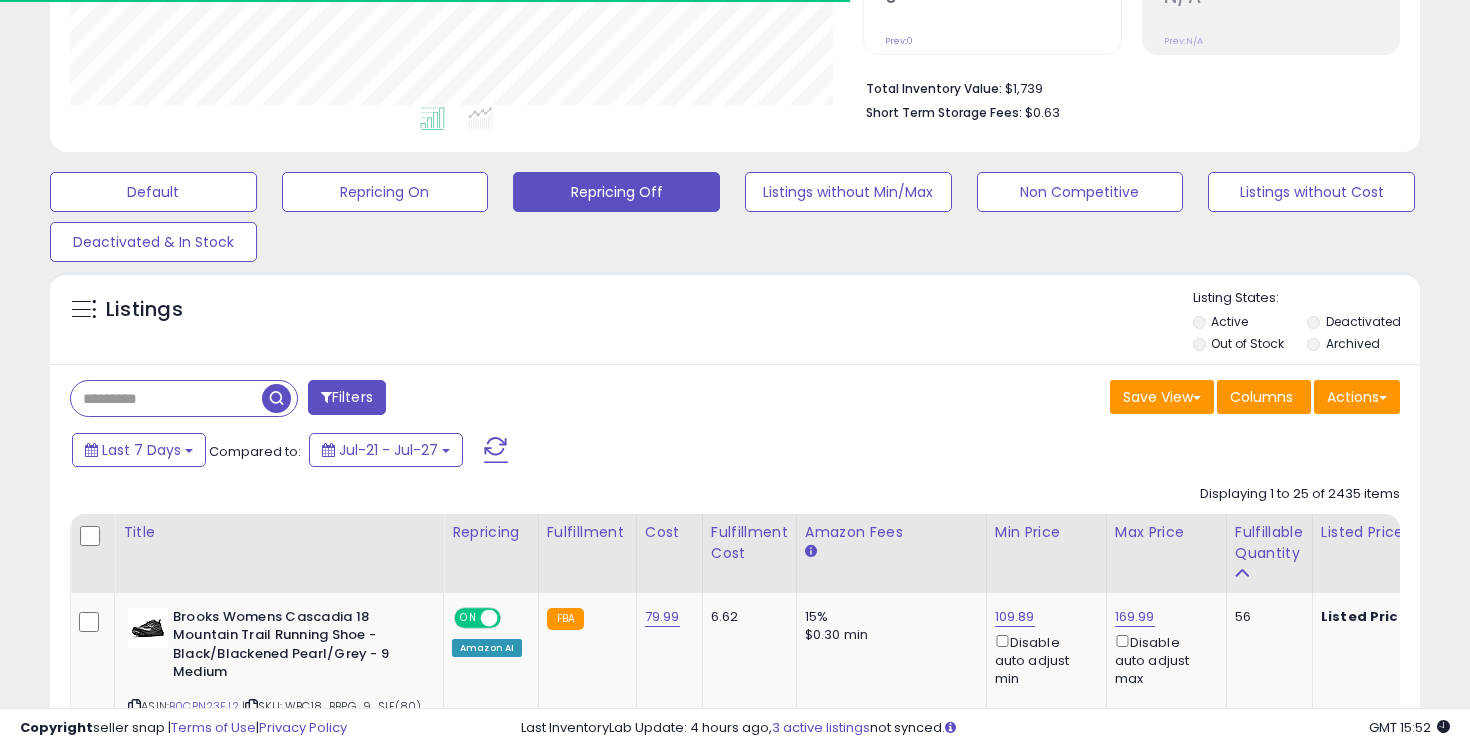 scroll, scrollTop: 608, scrollLeft: 0, axis: vertical 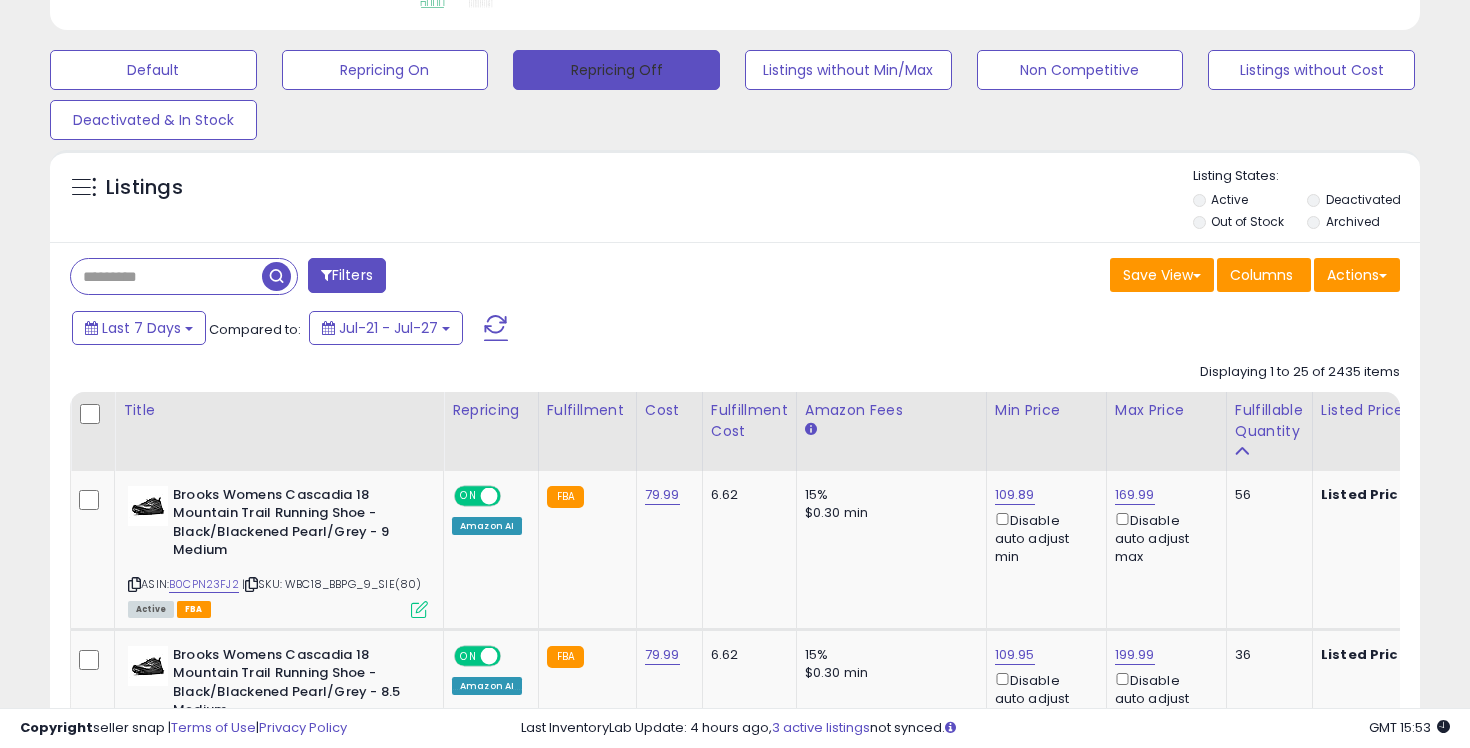click on "Repricing Off" at bounding box center [616, 70] 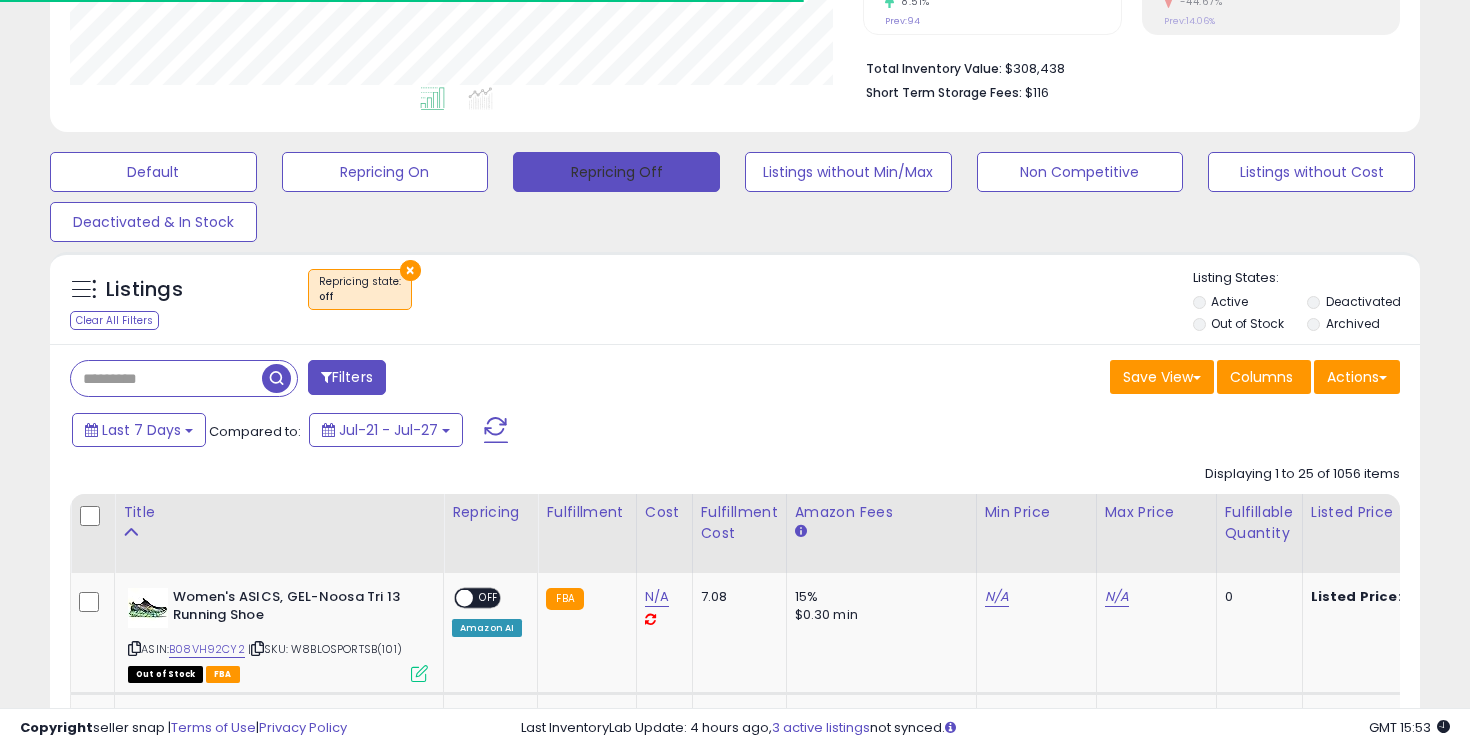 scroll, scrollTop: 608, scrollLeft: 0, axis: vertical 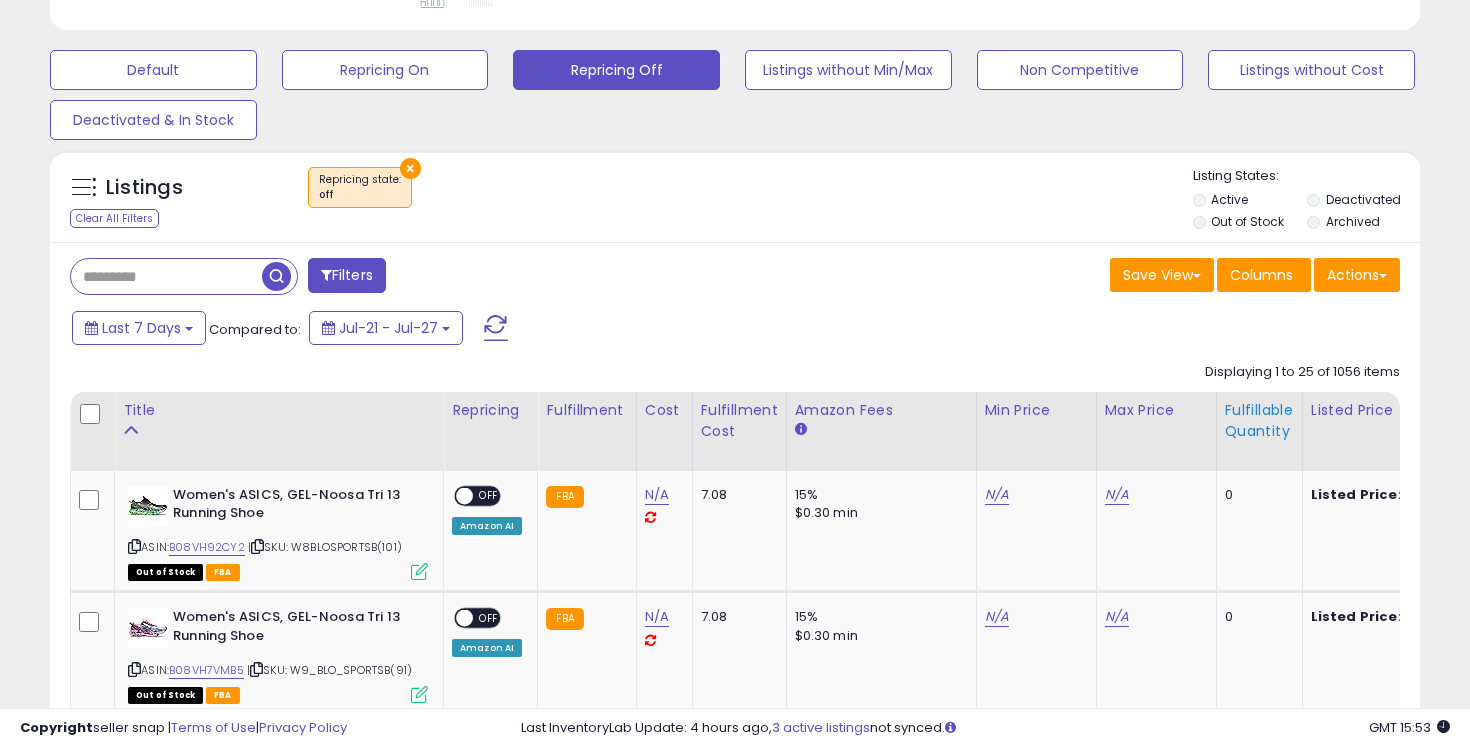 click on "Fulfillable Quantity" at bounding box center (1259, 421) 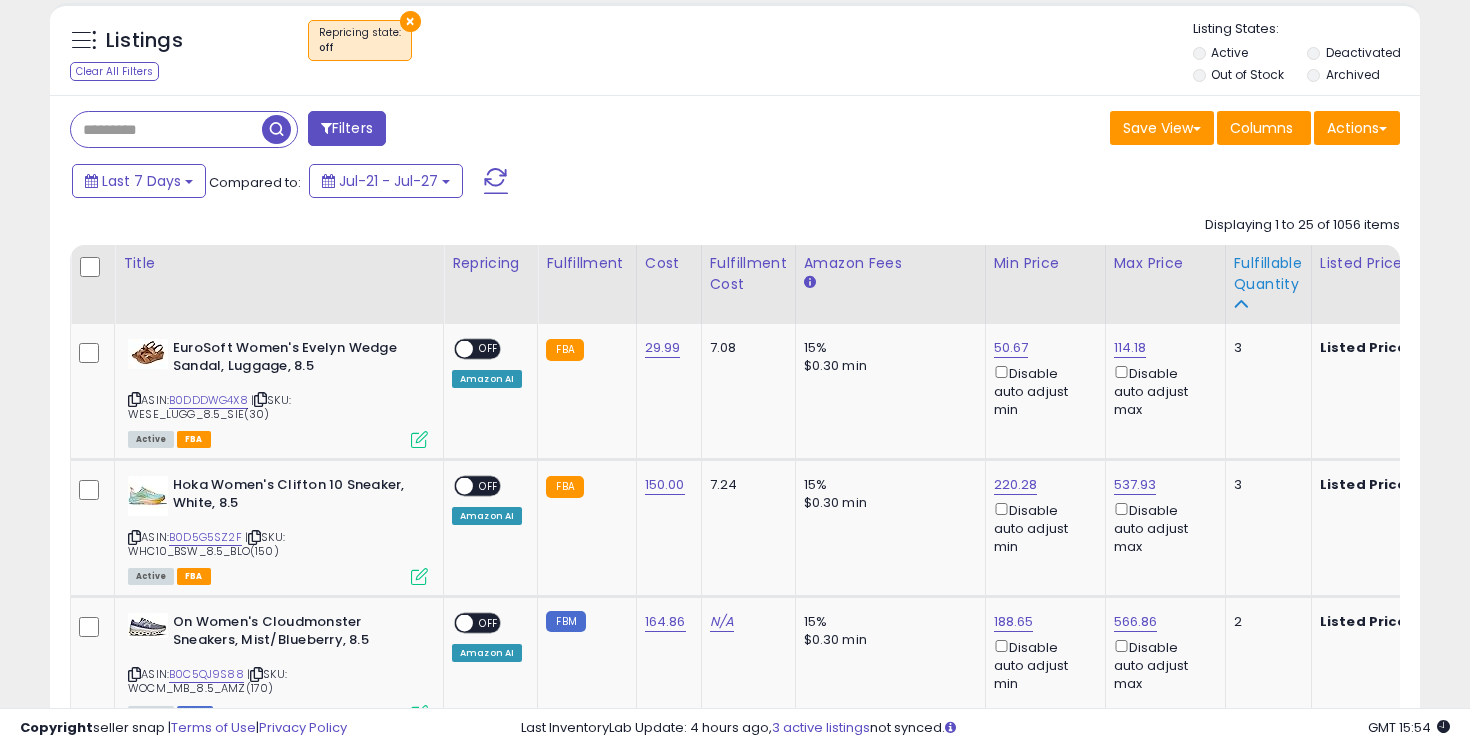 scroll, scrollTop: 1024, scrollLeft: 0, axis: vertical 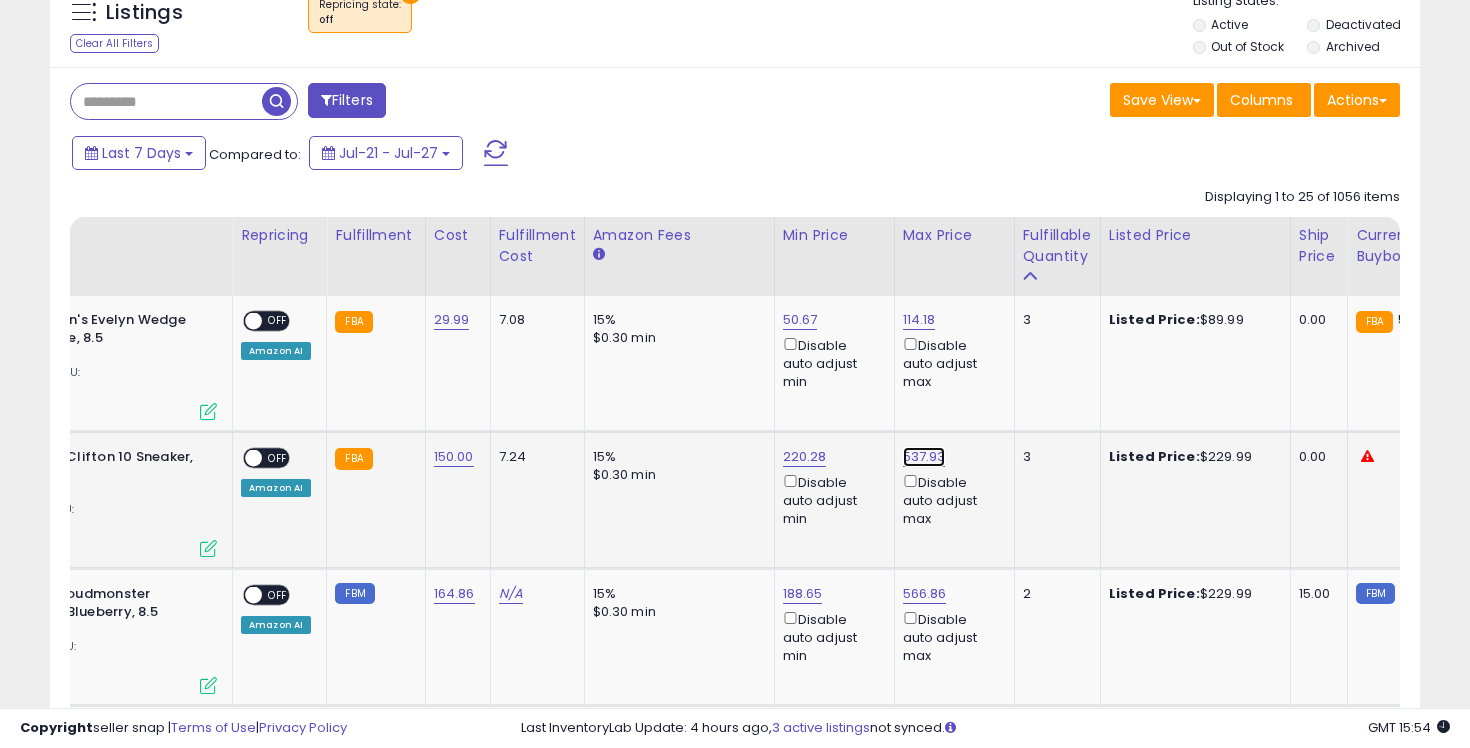 click on "537.93" at bounding box center (919, 320) 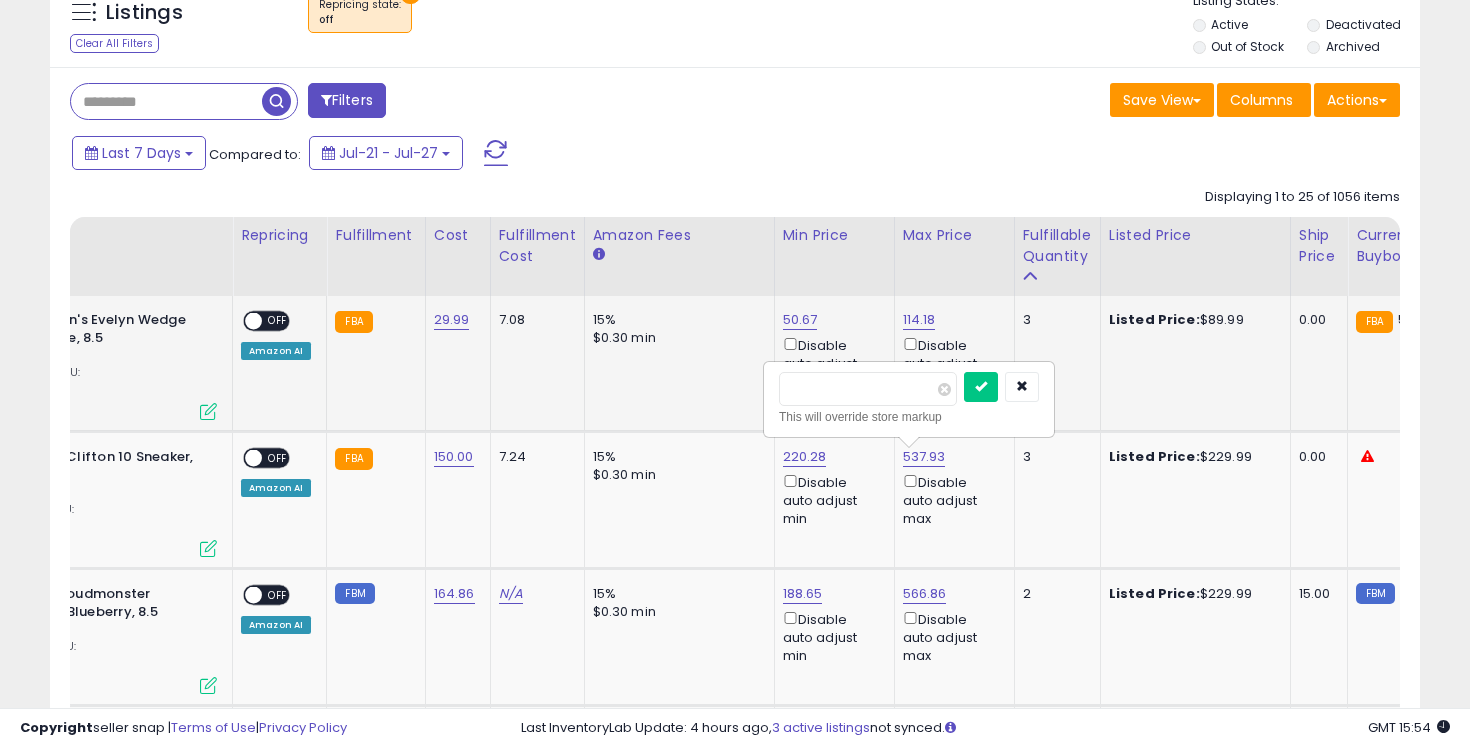 drag, startPoint x: 851, startPoint y: 387, endPoint x: 760, endPoint y: 387, distance: 91 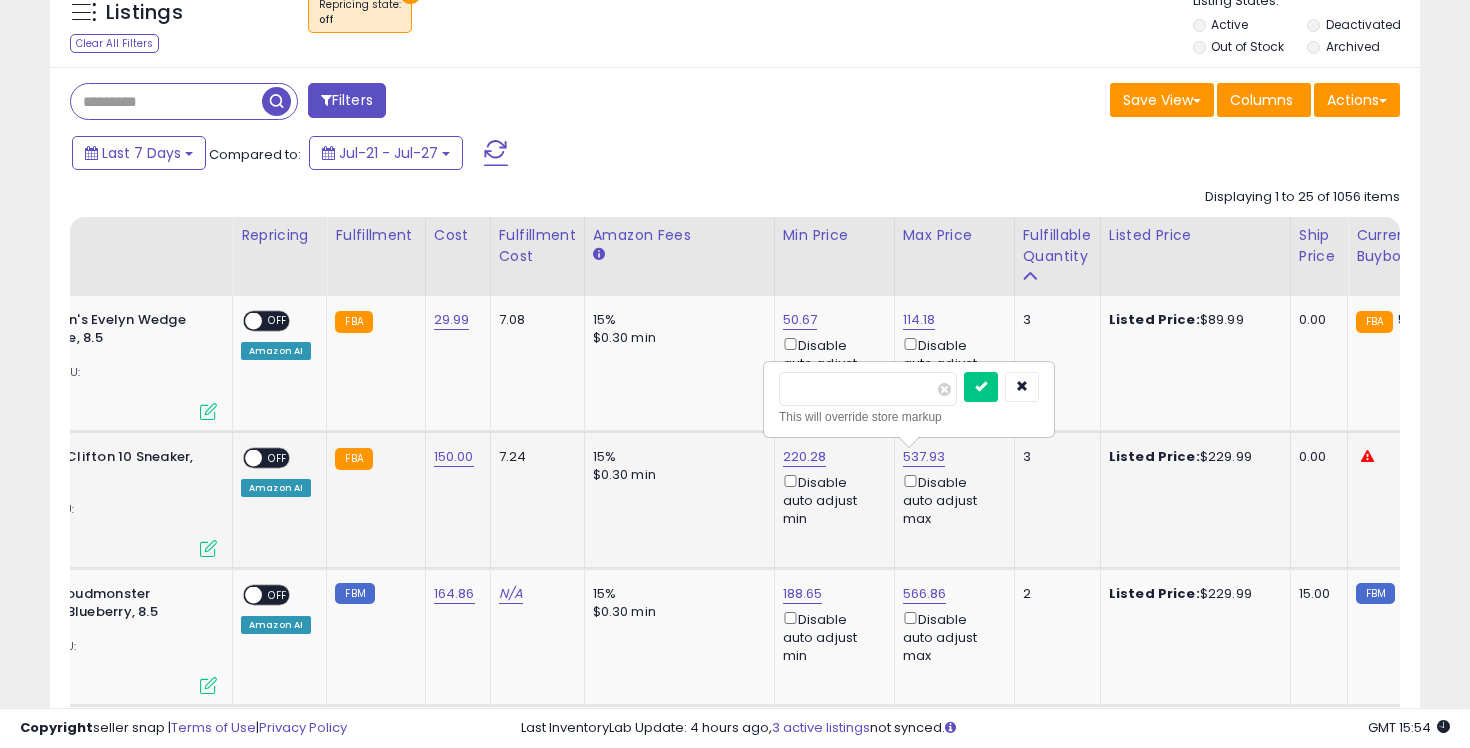 click on "******" at bounding box center (868, 389) 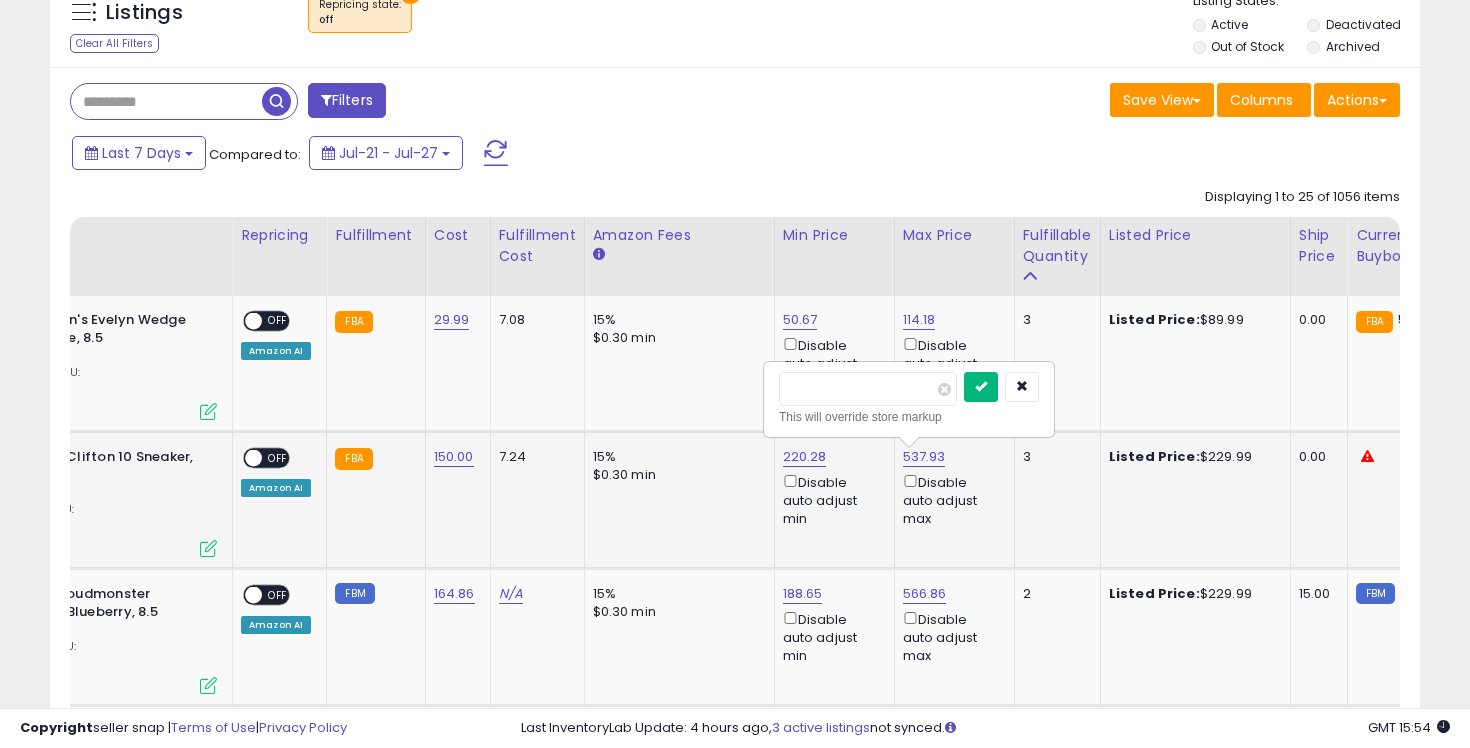 type on "******" 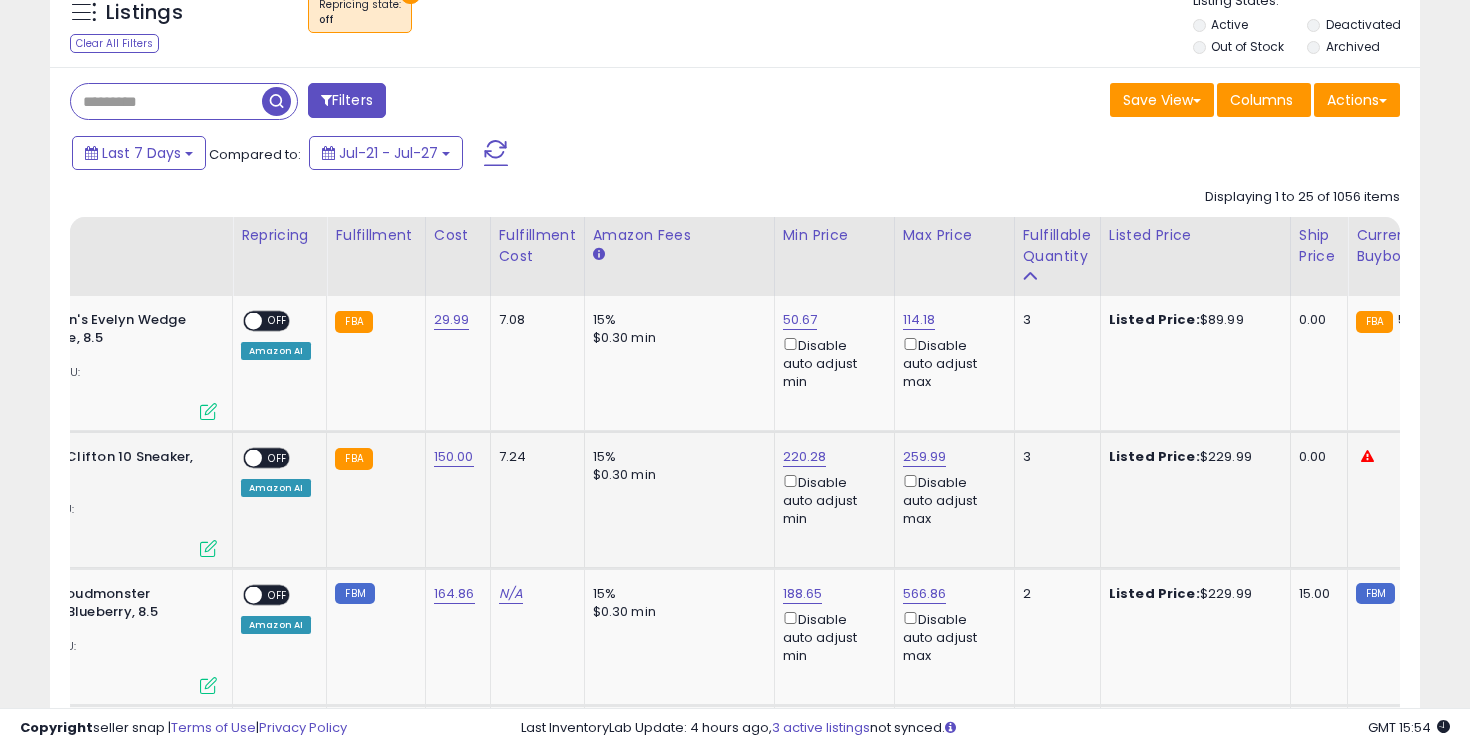 click at bounding box center [253, 457] 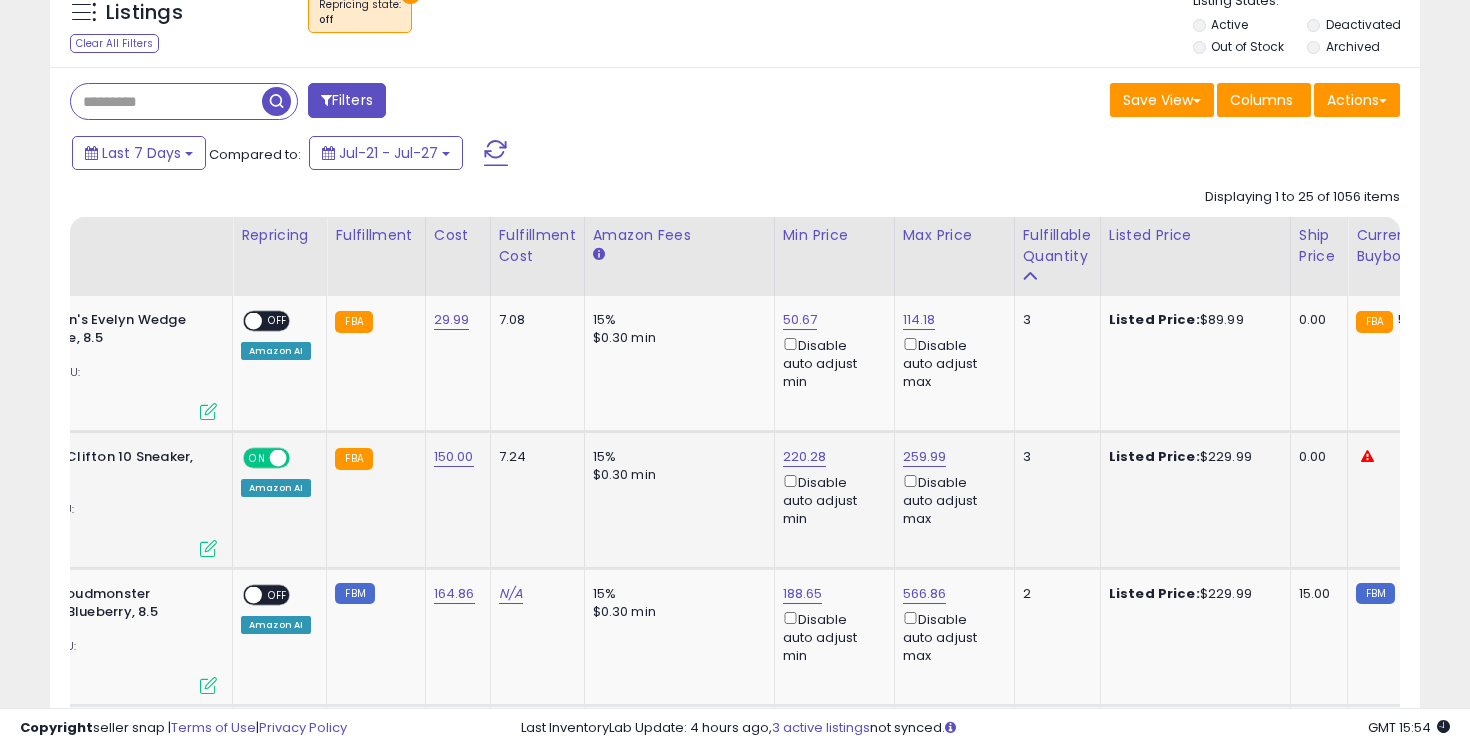 scroll, scrollTop: 0, scrollLeft: 0, axis: both 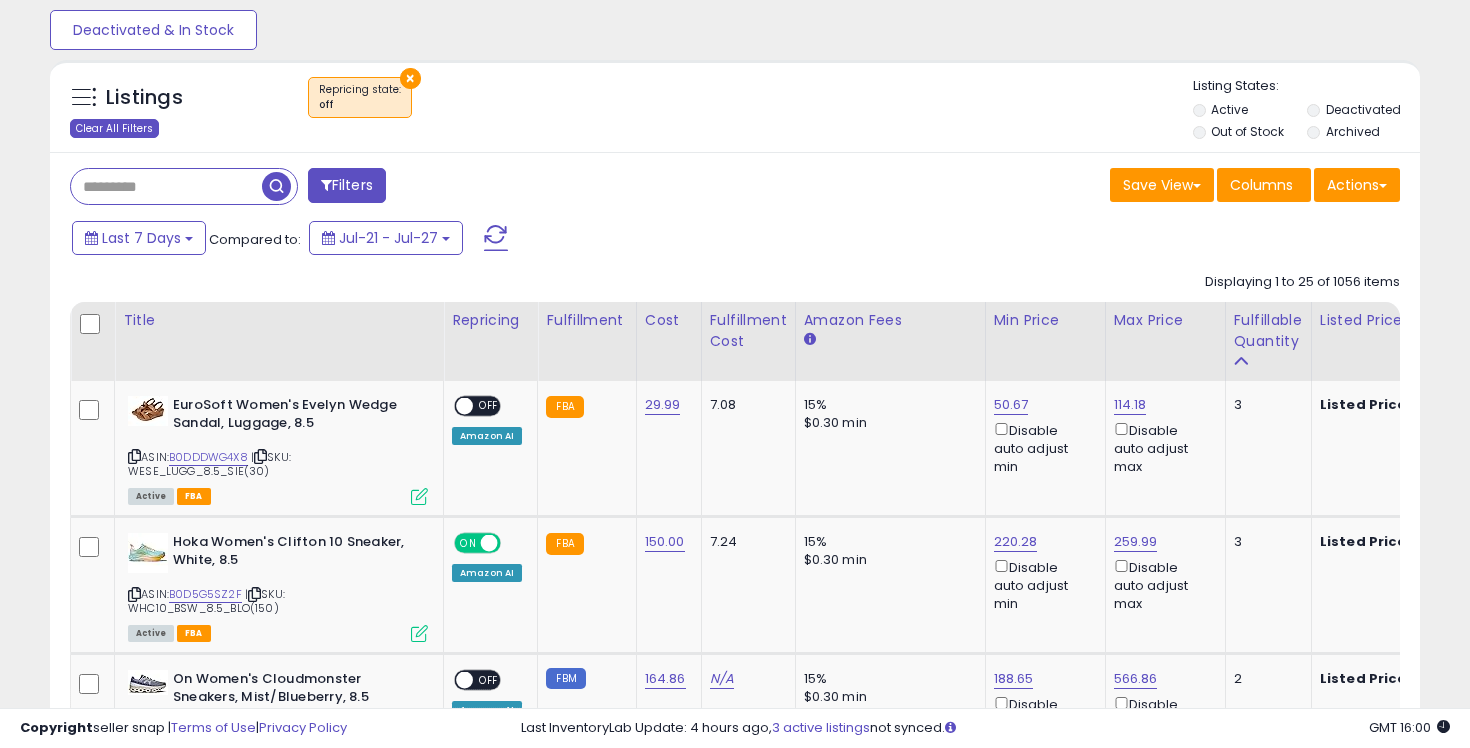 click on "Clear All Filters" at bounding box center [114, 128] 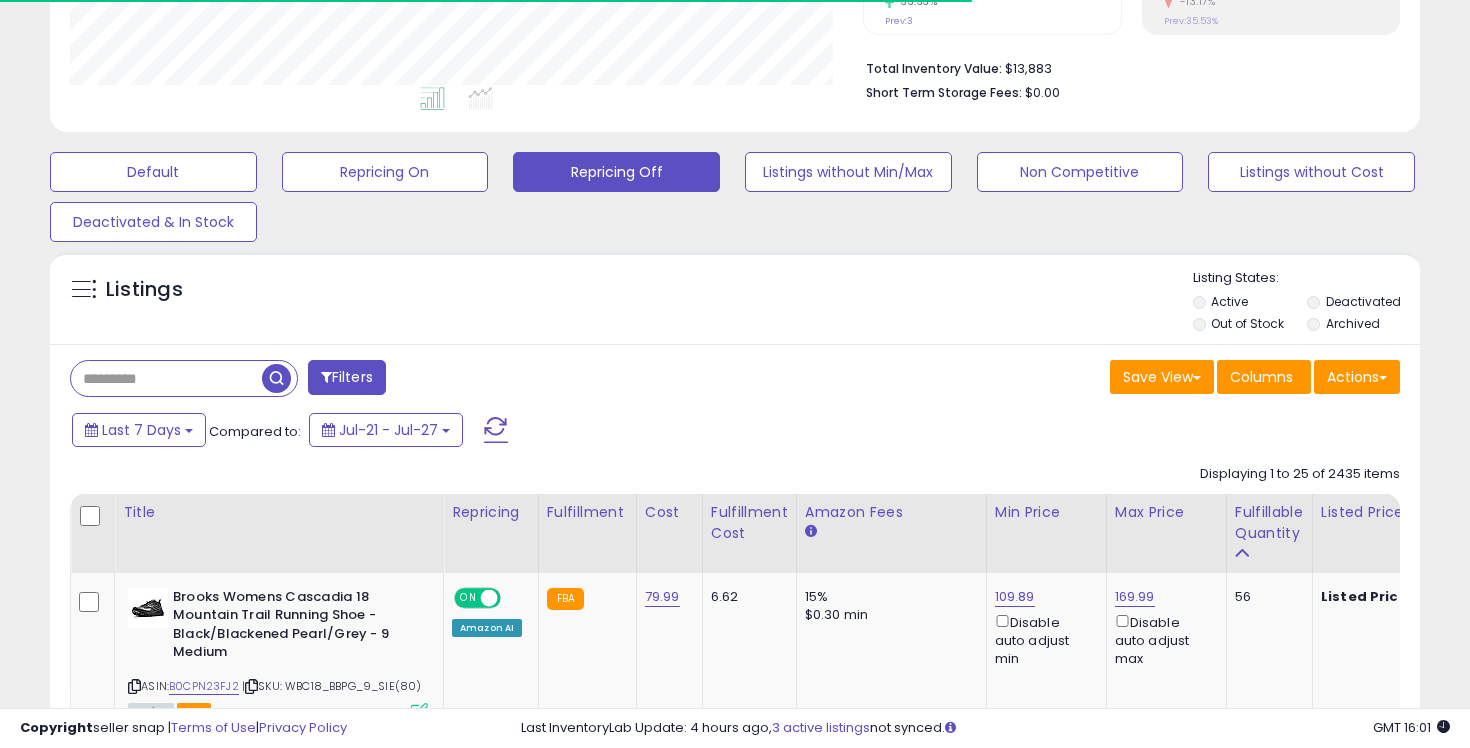 scroll, scrollTop: 698, scrollLeft: 0, axis: vertical 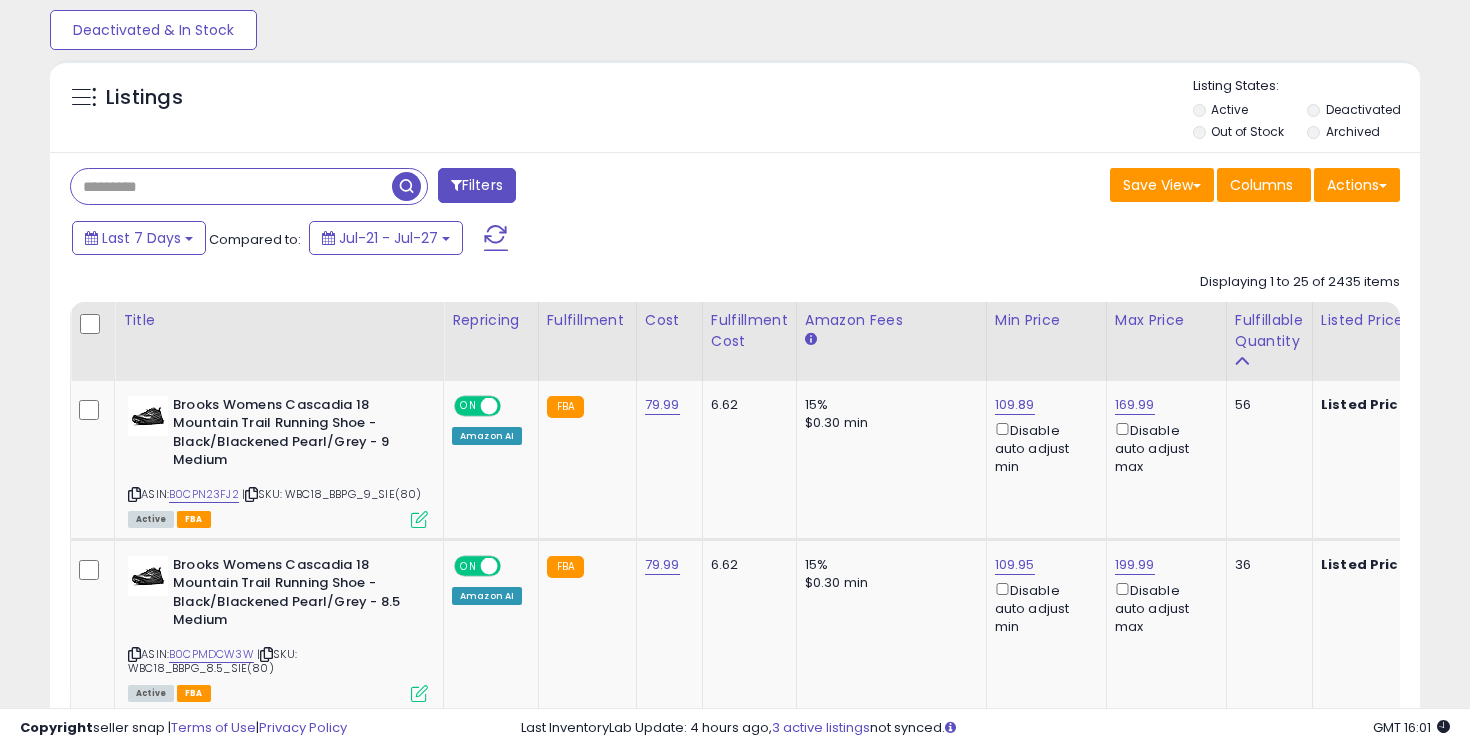click at bounding box center (231, 186) 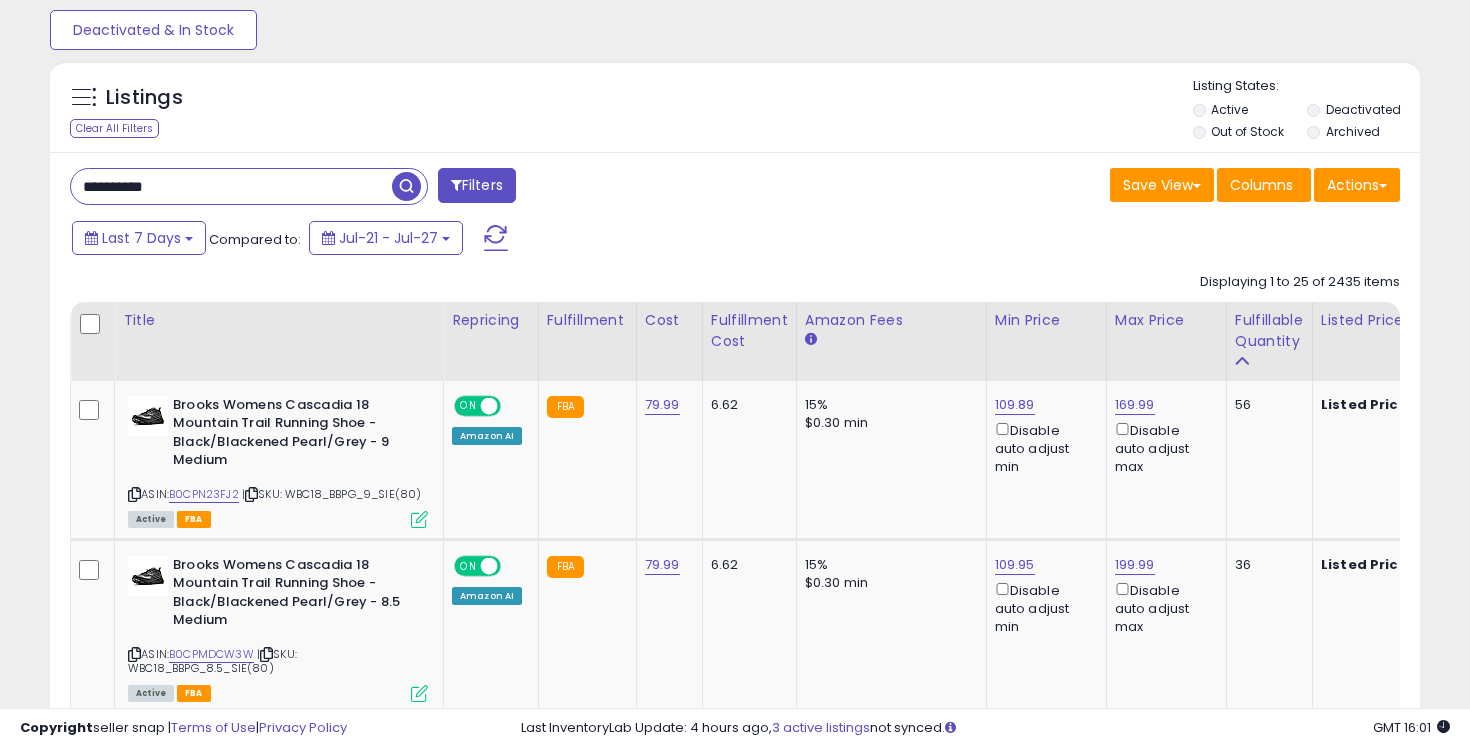 type on "**********" 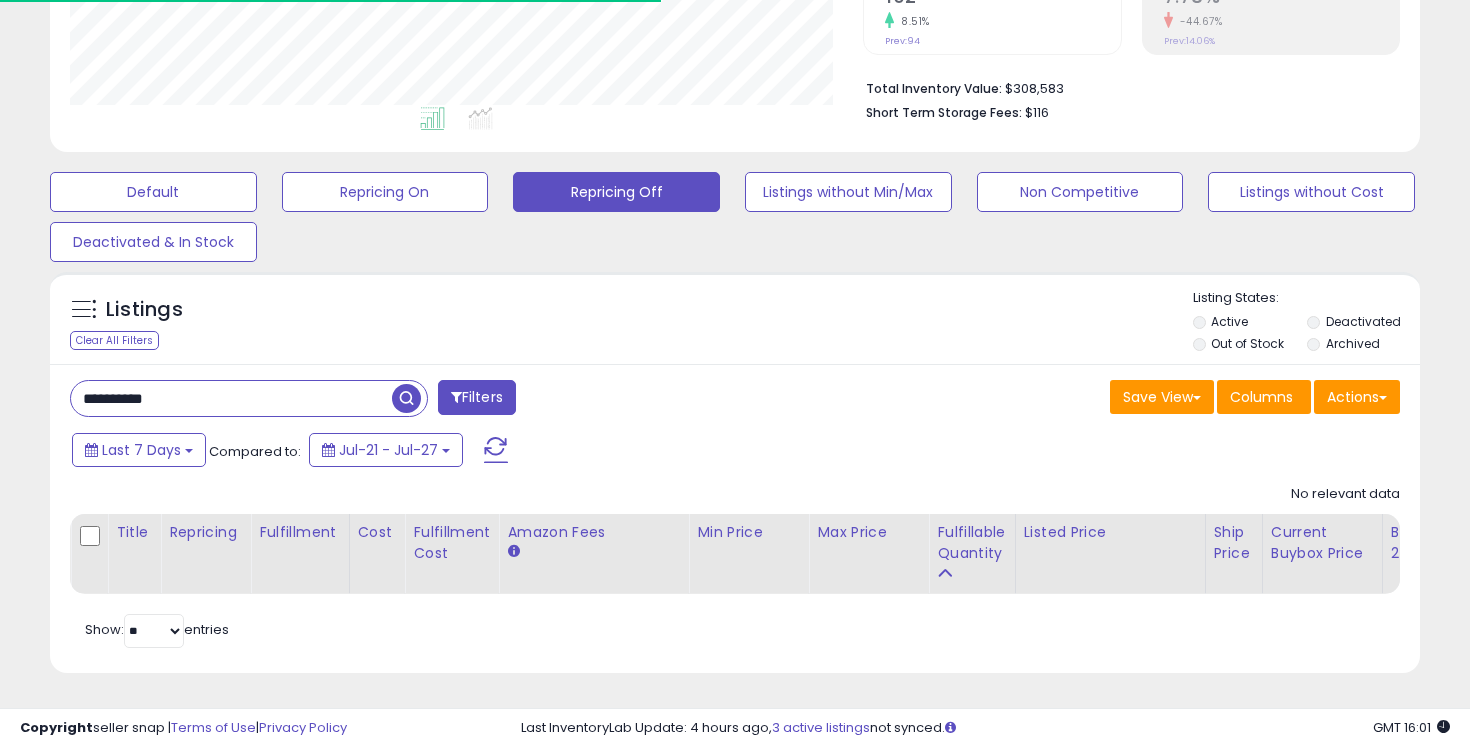 scroll, scrollTop: 486, scrollLeft: 0, axis: vertical 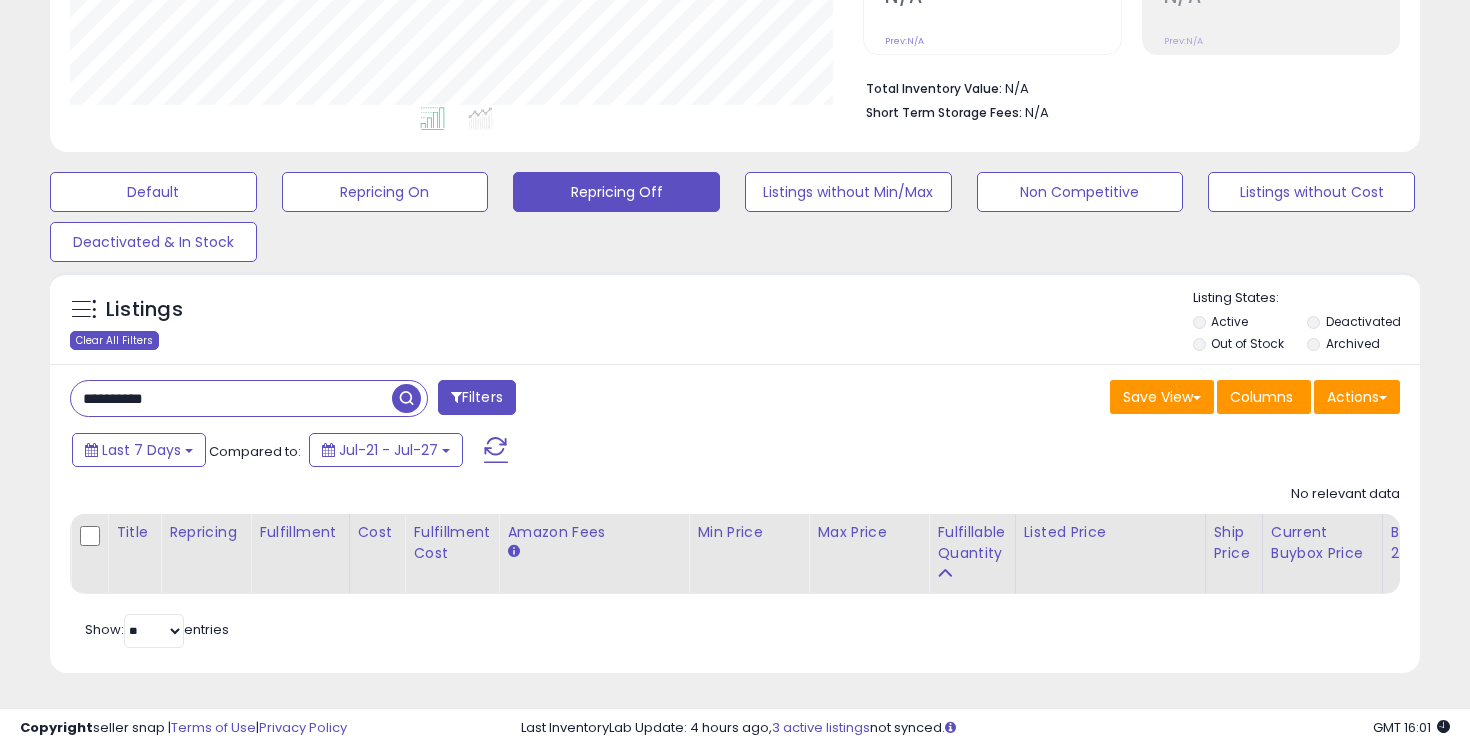 click on "Clear All Filters" at bounding box center (114, 340) 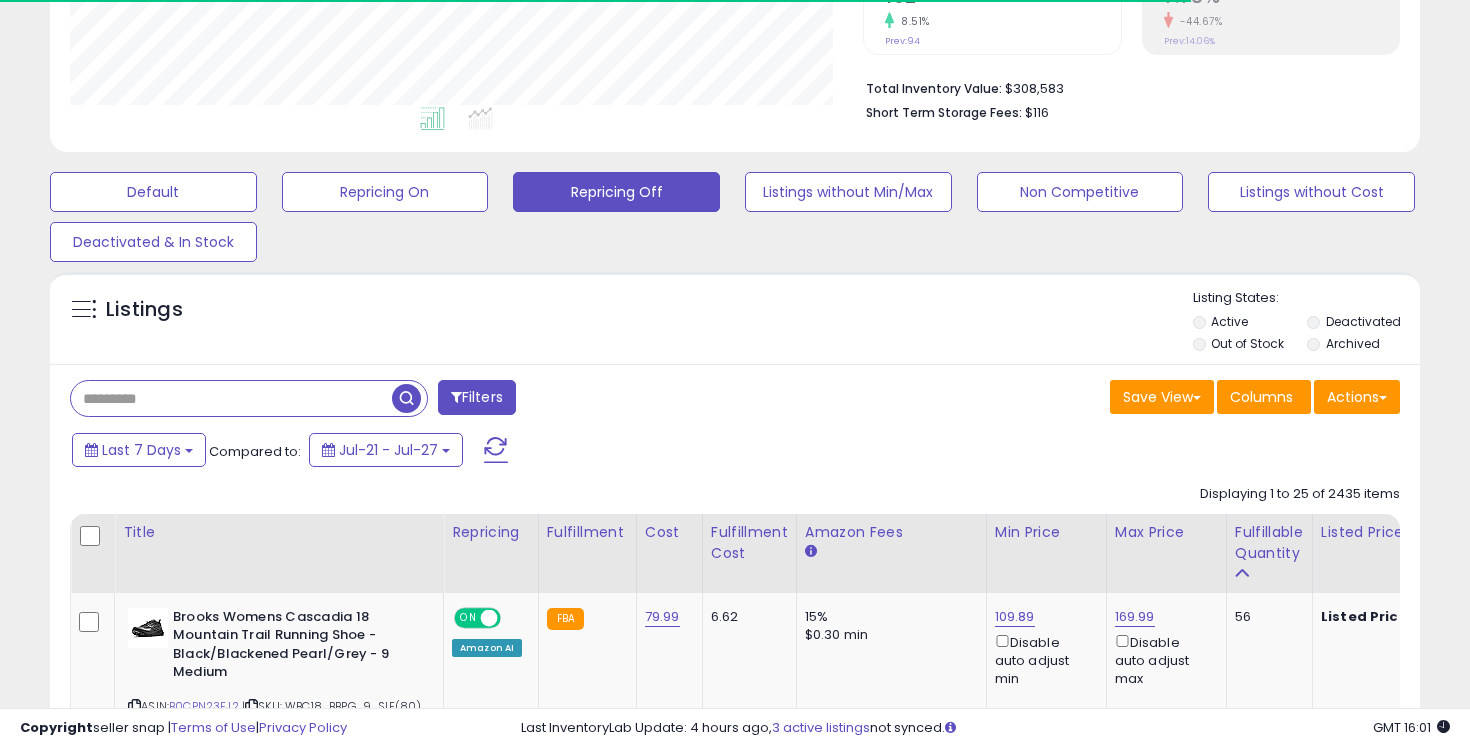 click at bounding box center [231, 398] 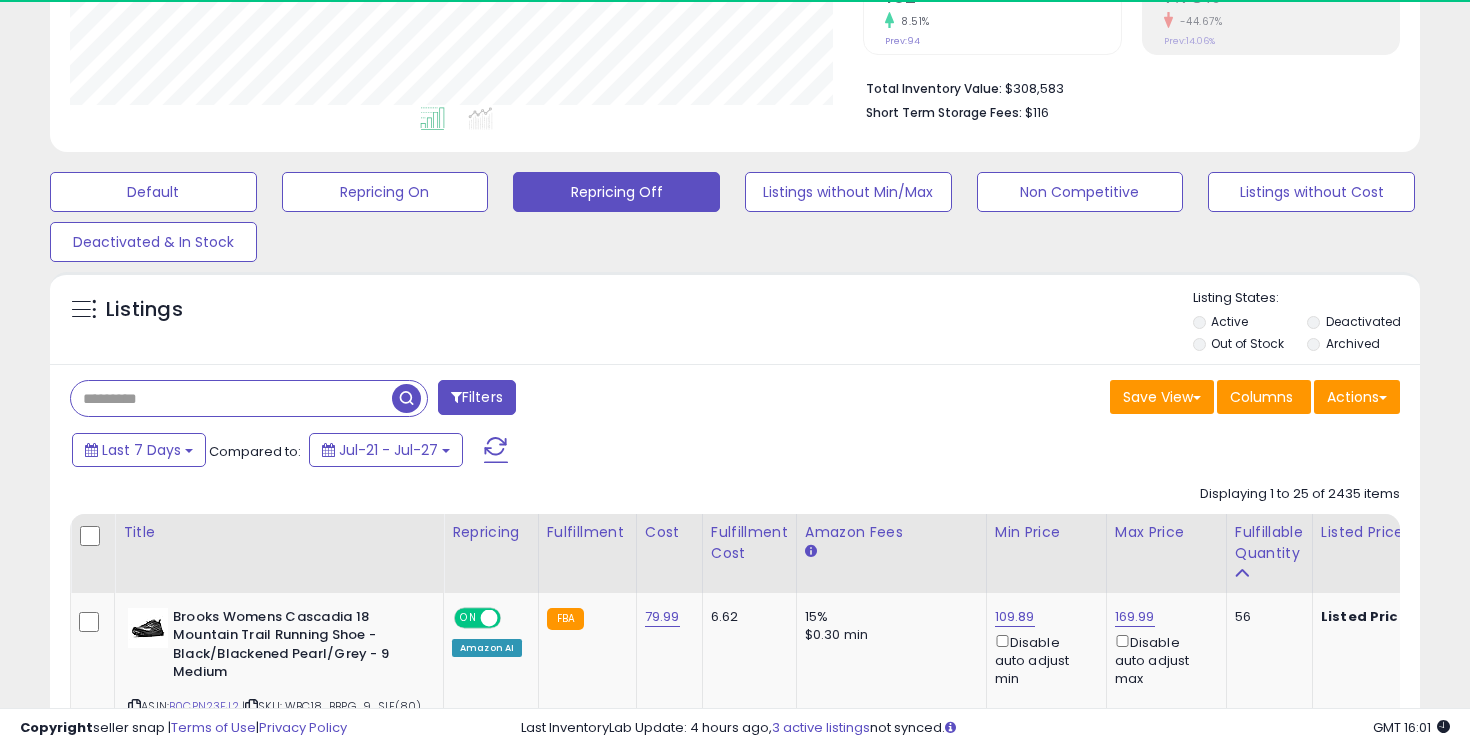 scroll, scrollTop: 999590, scrollLeft: 999206, axis: both 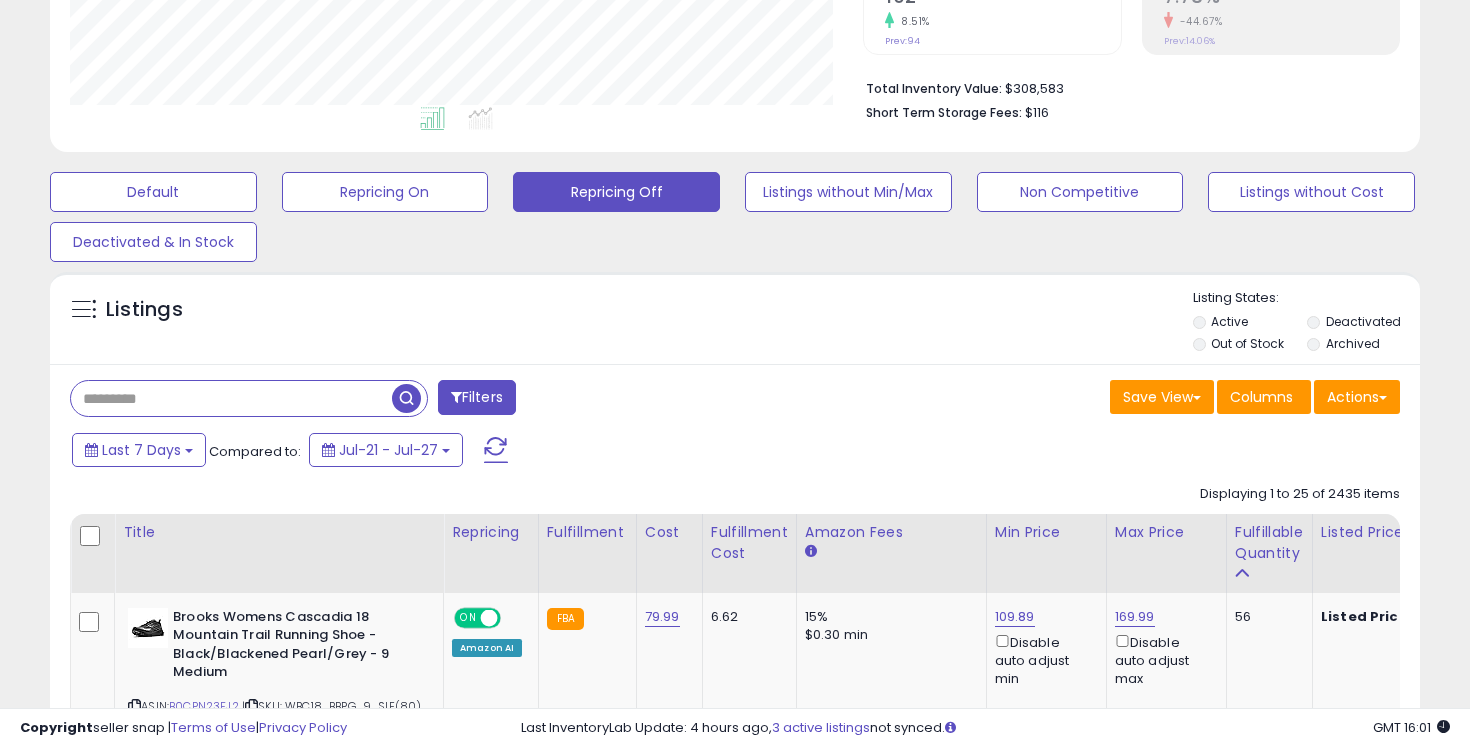 paste on "**********" 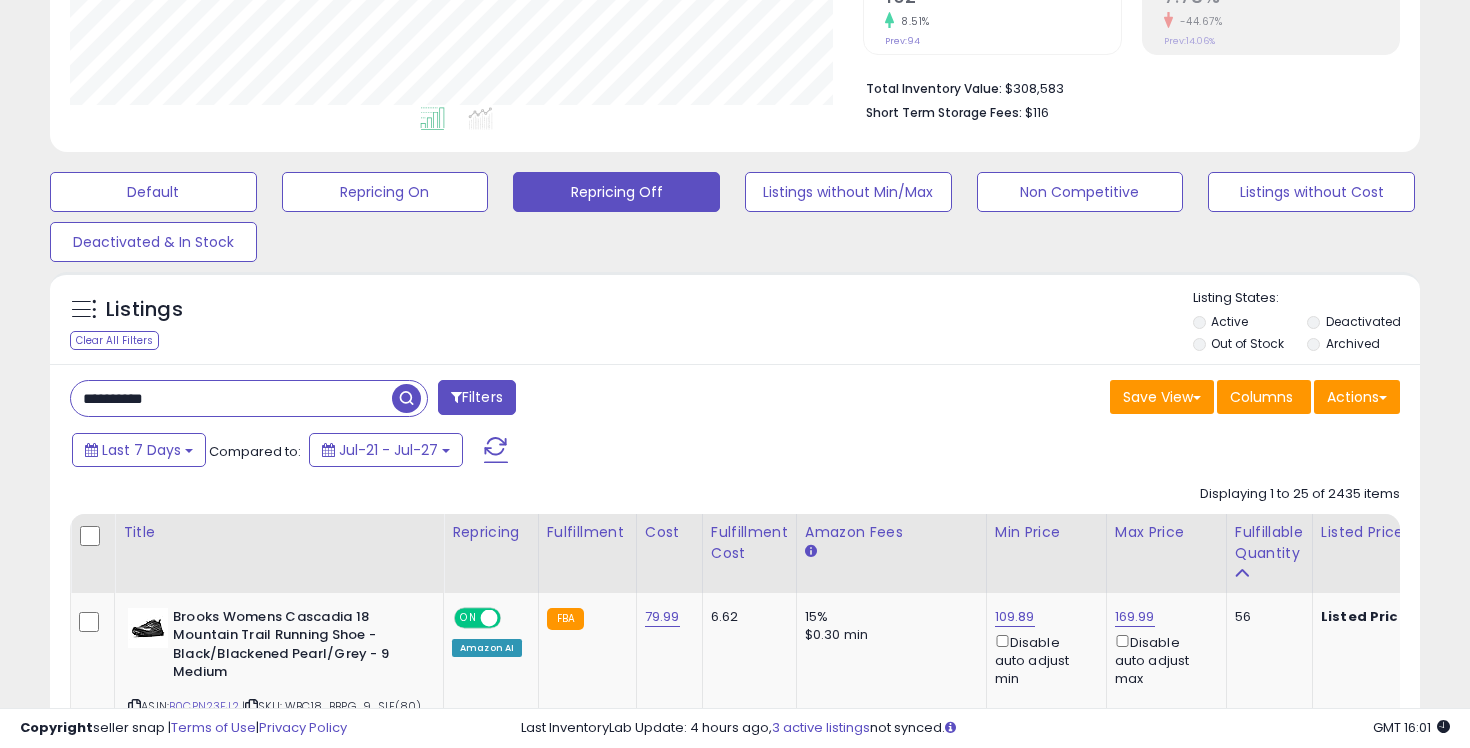 type on "**********" 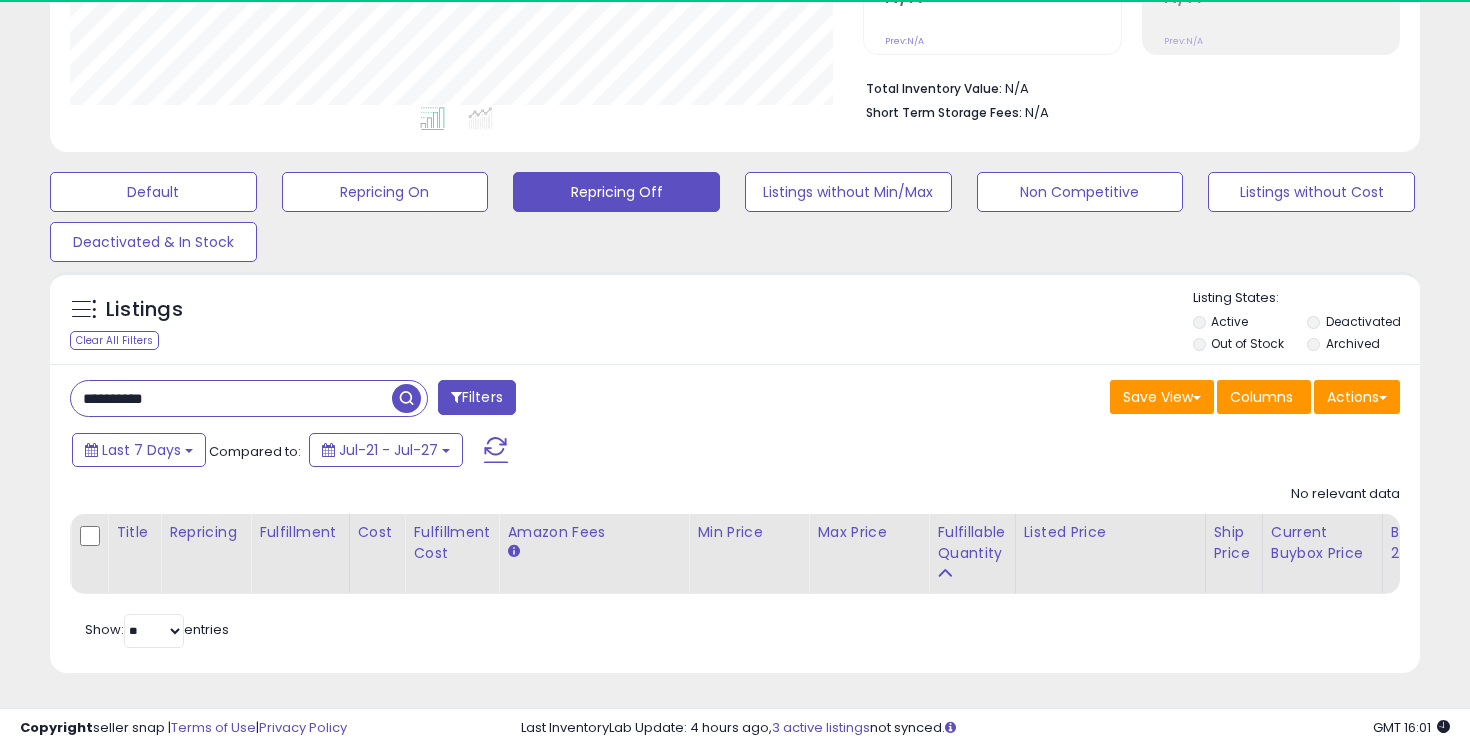scroll, scrollTop: 999590, scrollLeft: 999206, axis: both 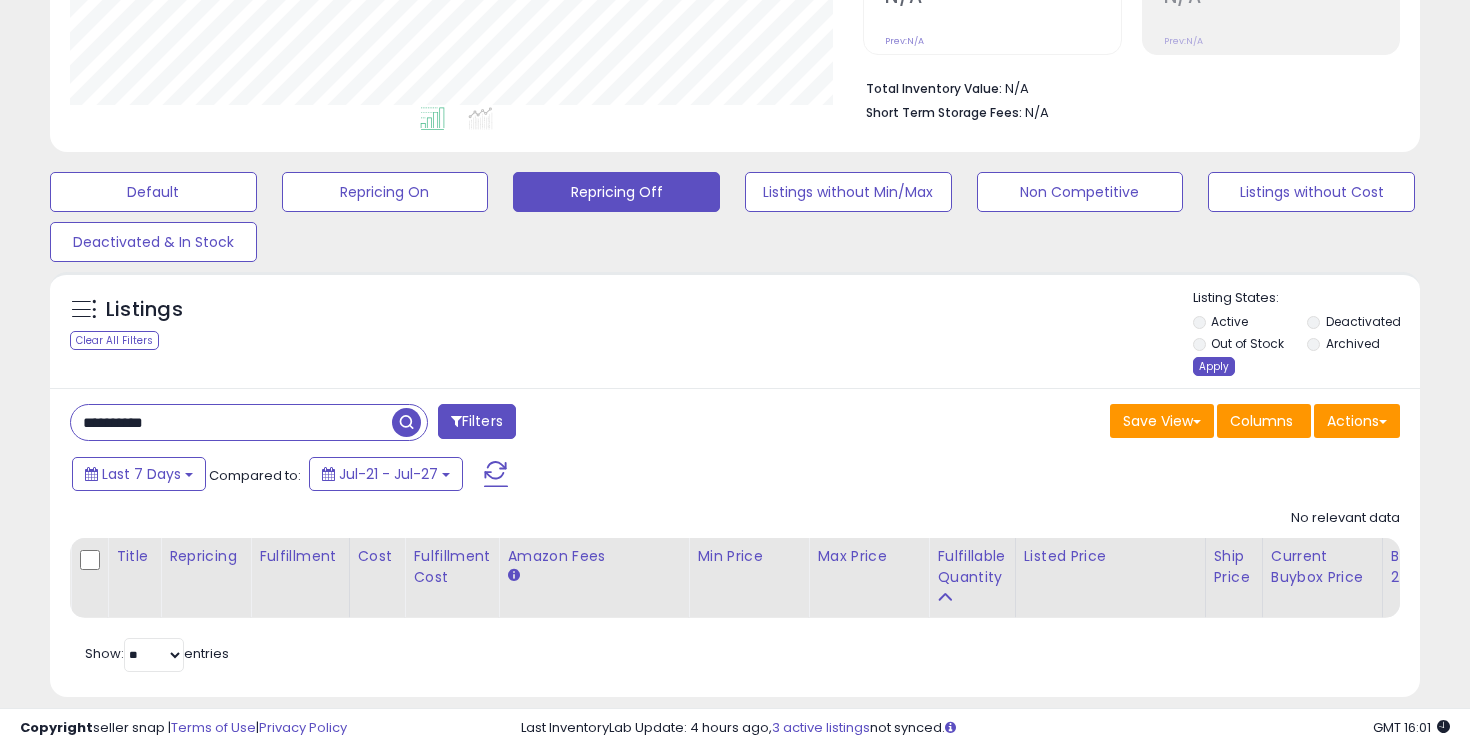 click on "Apply" at bounding box center (1214, 366) 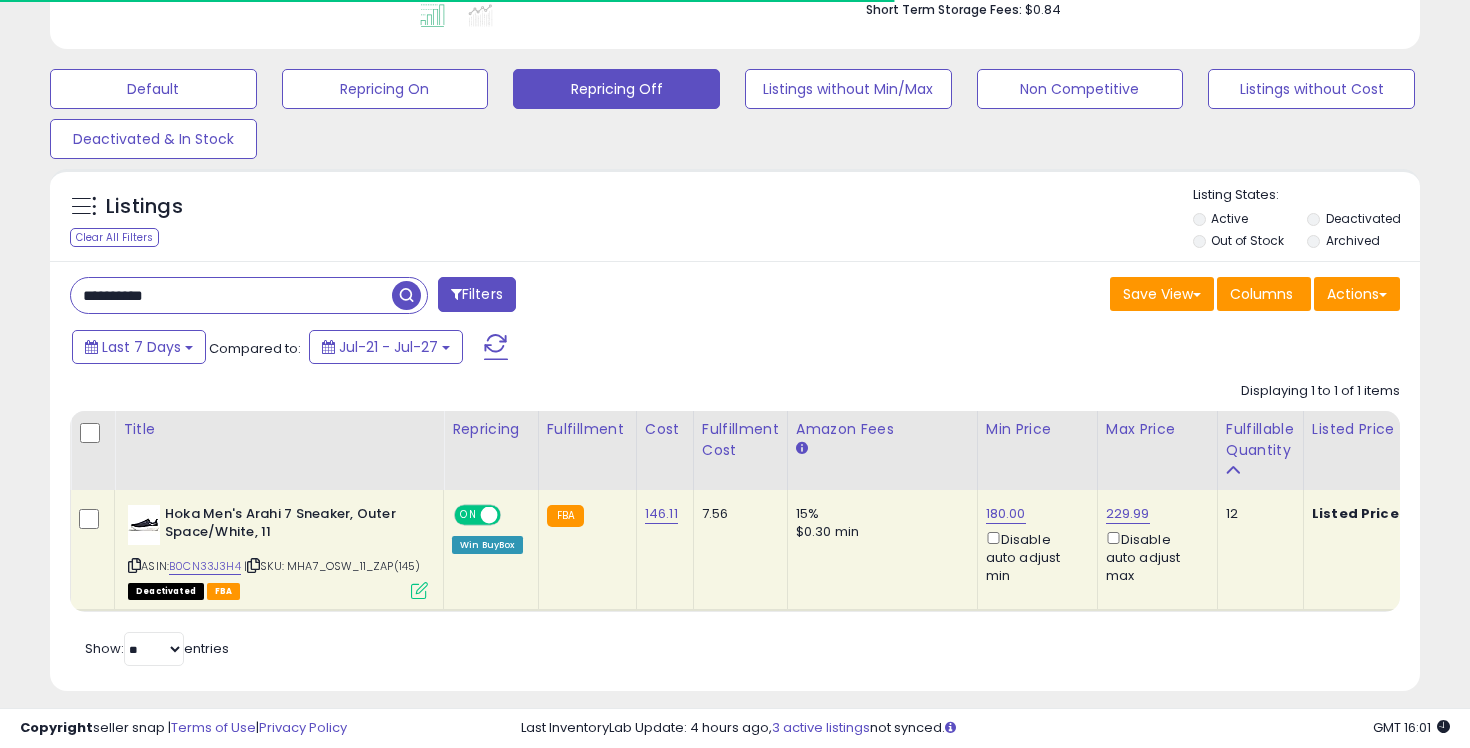 scroll, scrollTop: 608, scrollLeft: 0, axis: vertical 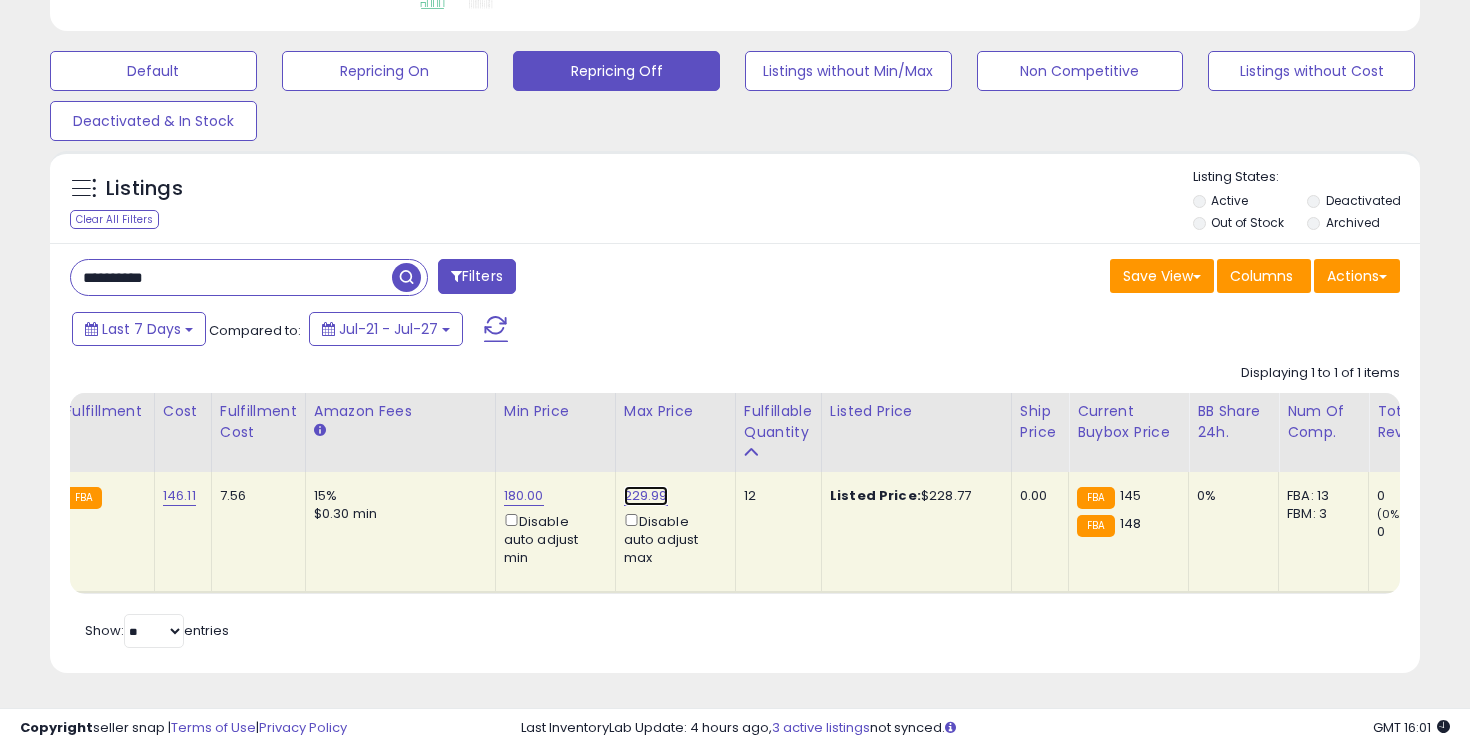 click on "229.99" at bounding box center [646, 496] 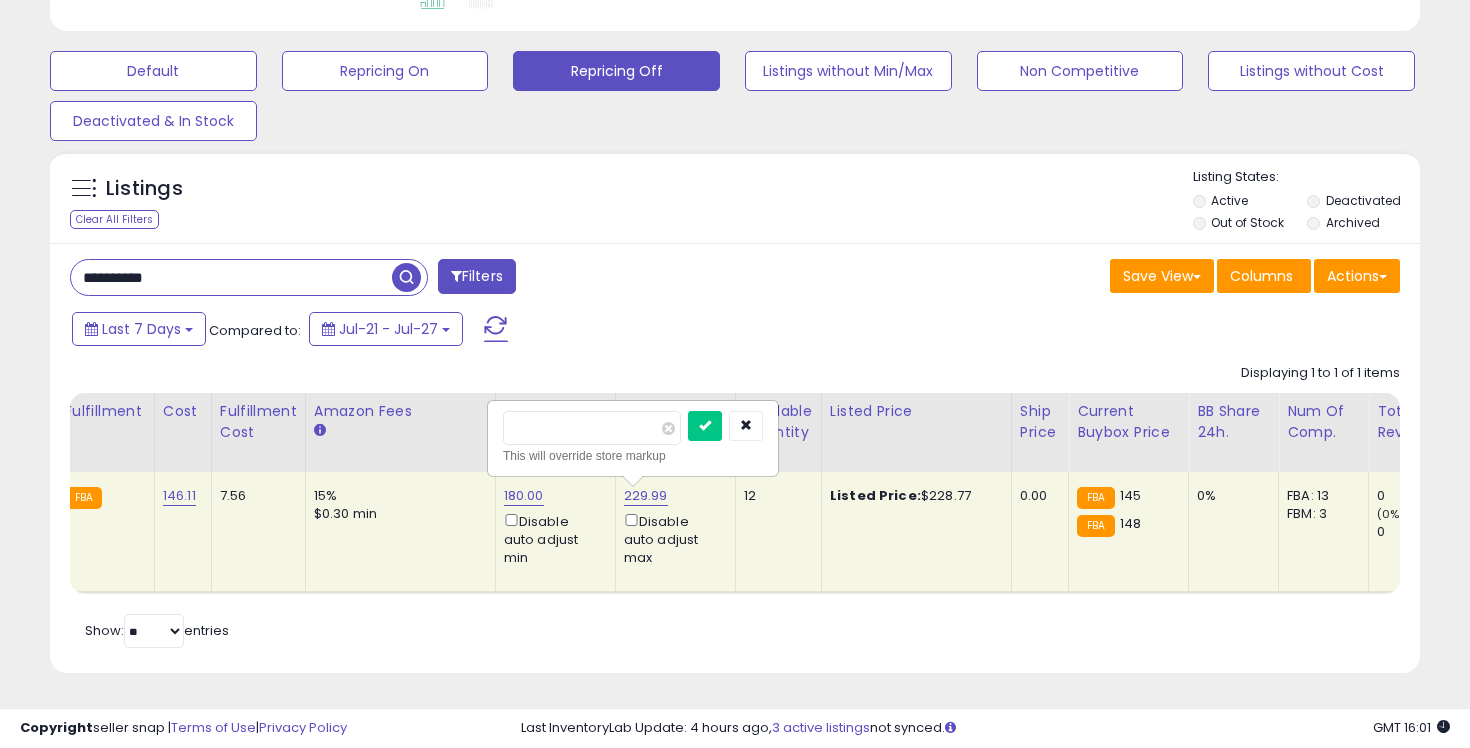 click on "******" at bounding box center (592, 428) 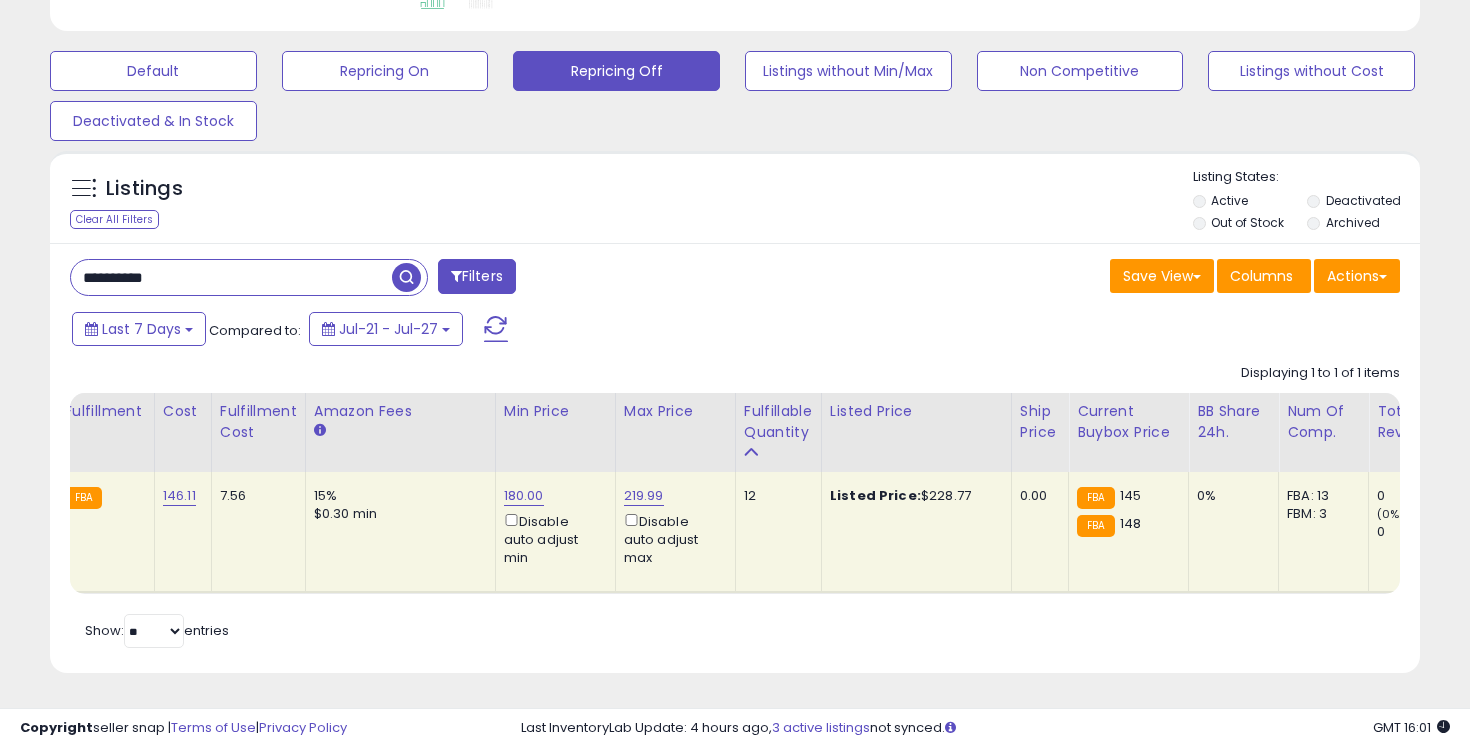 scroll, scrollTop: 0, scrollLeft: 0, axis: both 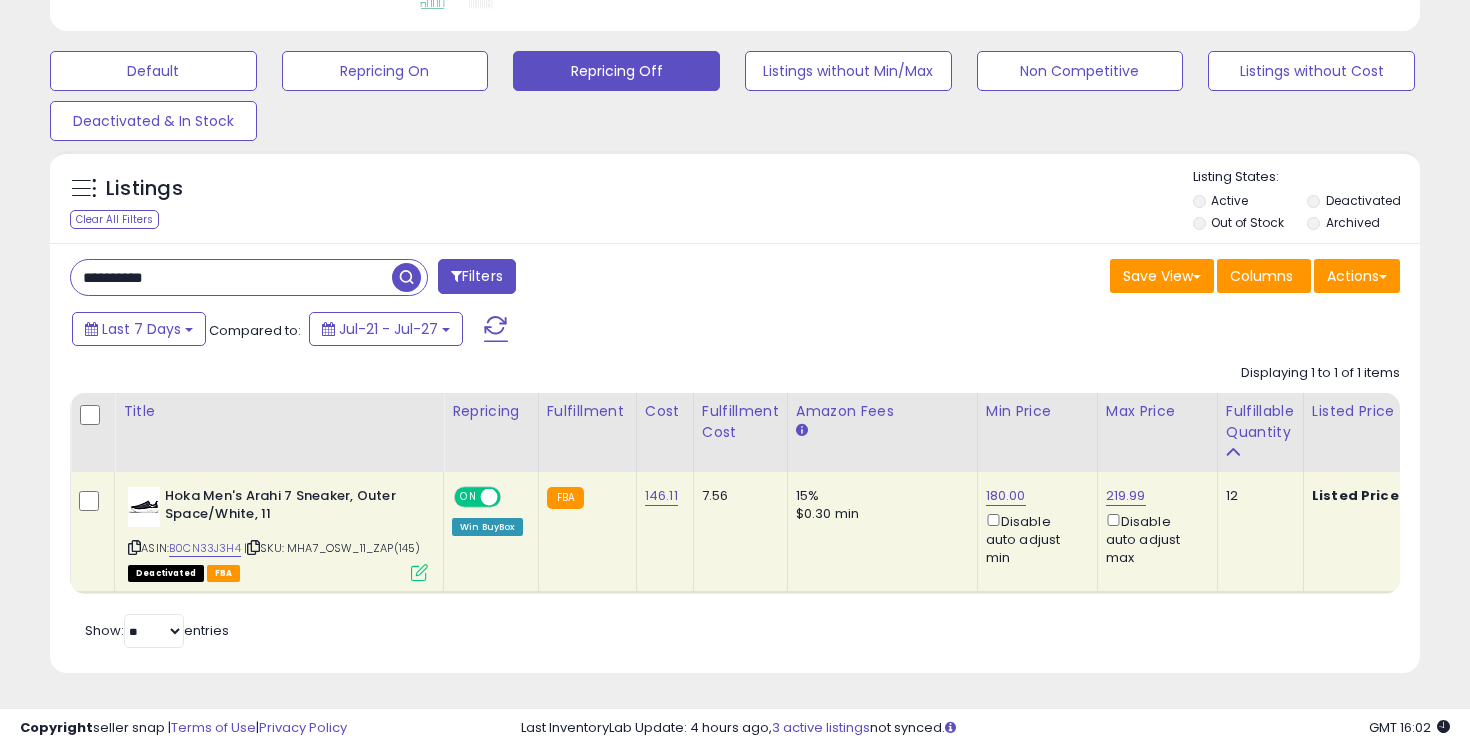 click on "**********" at bounding box center [231, 277] 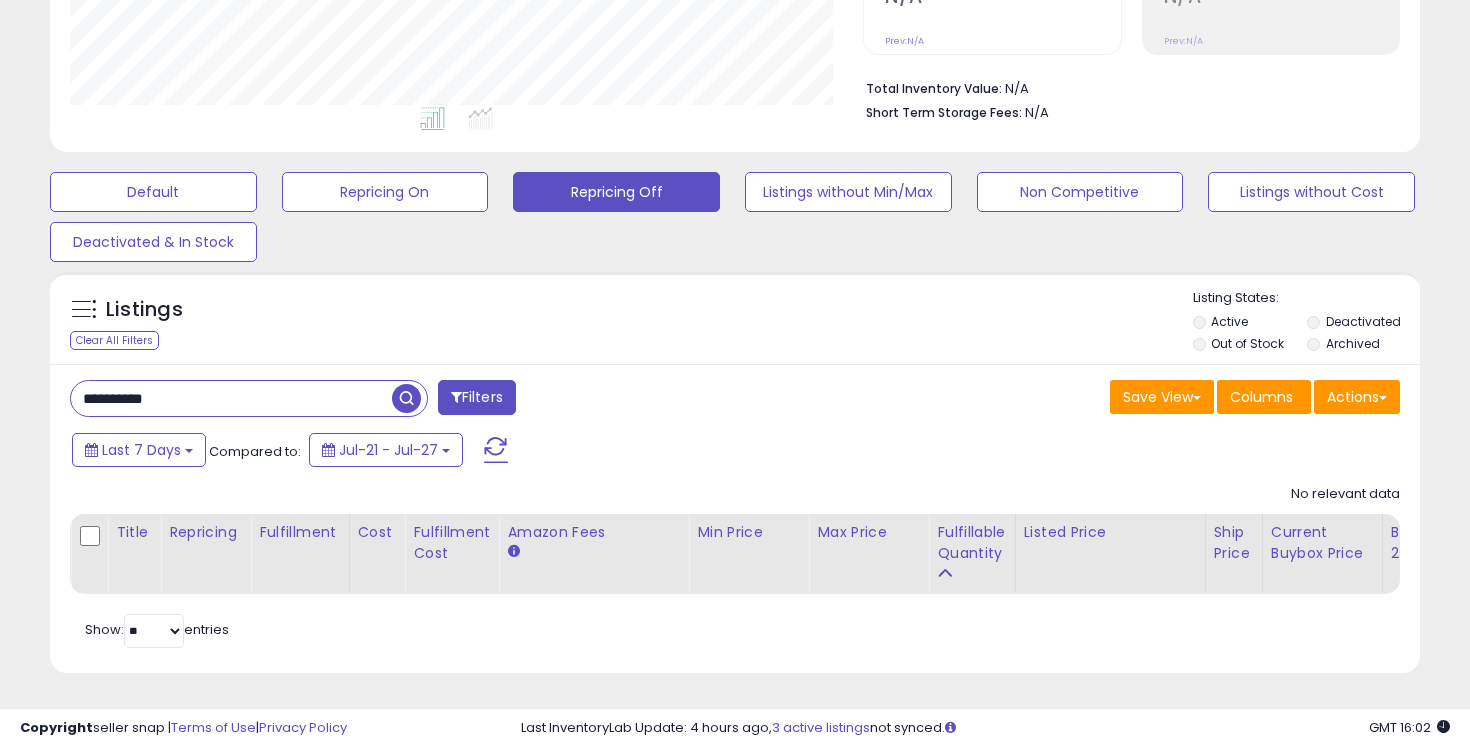 scroll, scrollTop: 999590, scrollLeft: 999206, axis: both 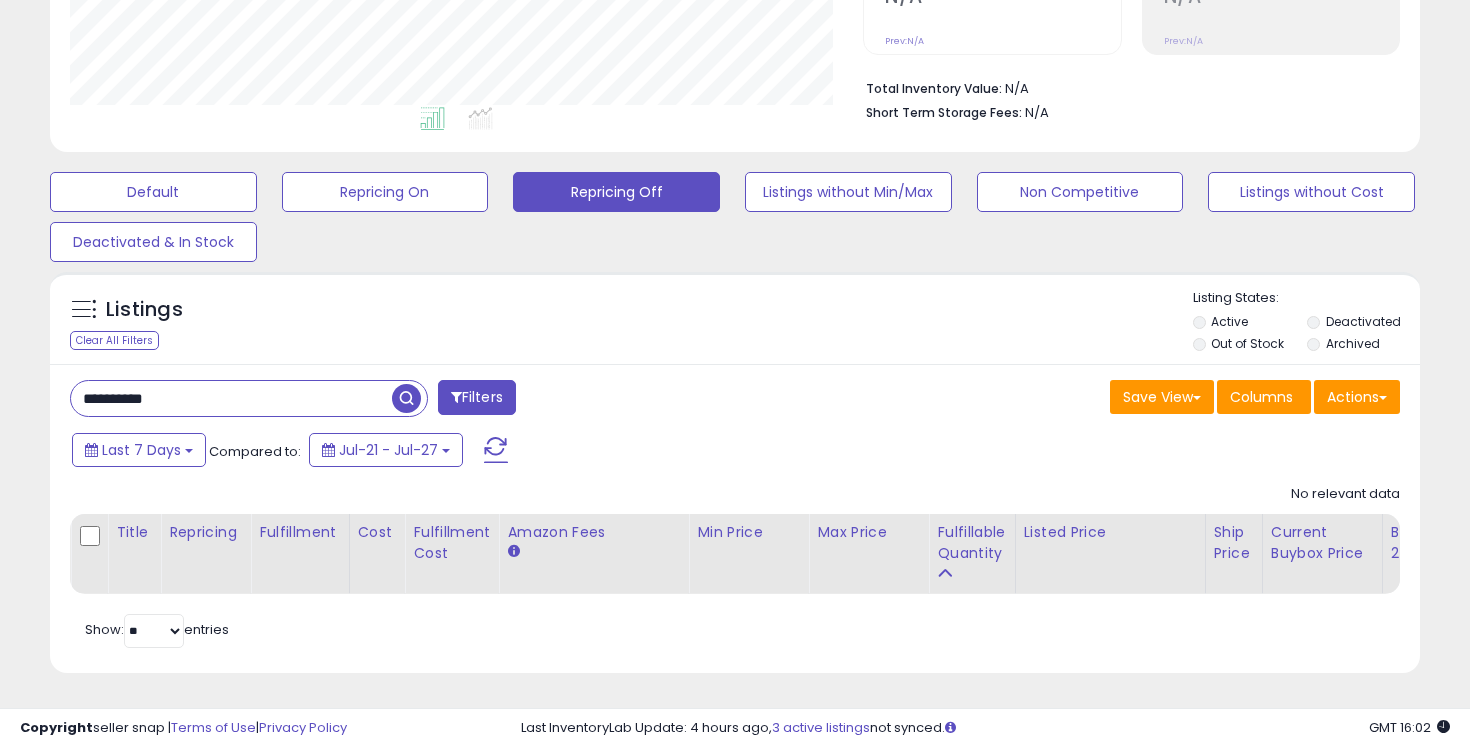 click at bounding box center [406, 398] 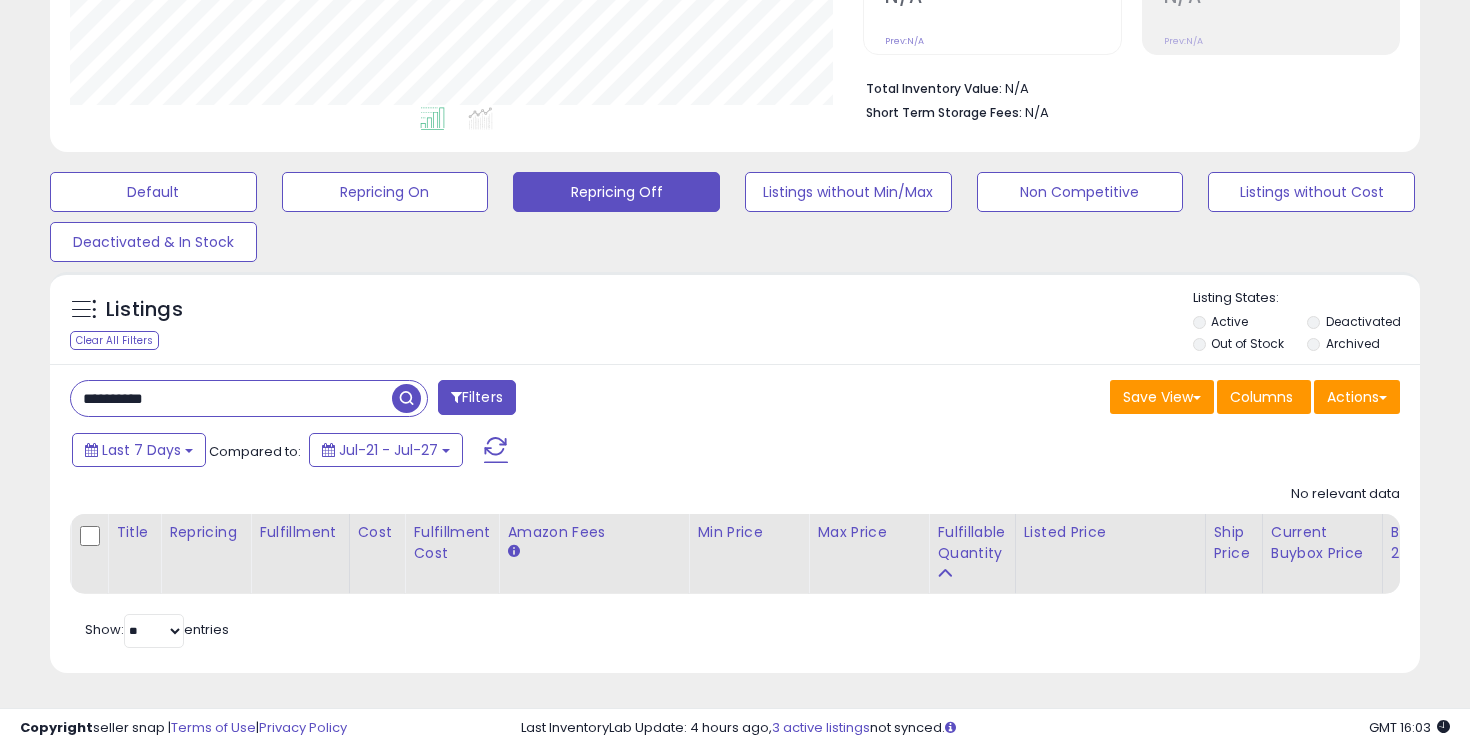 click on "**********" at bounding box center (231, 398) 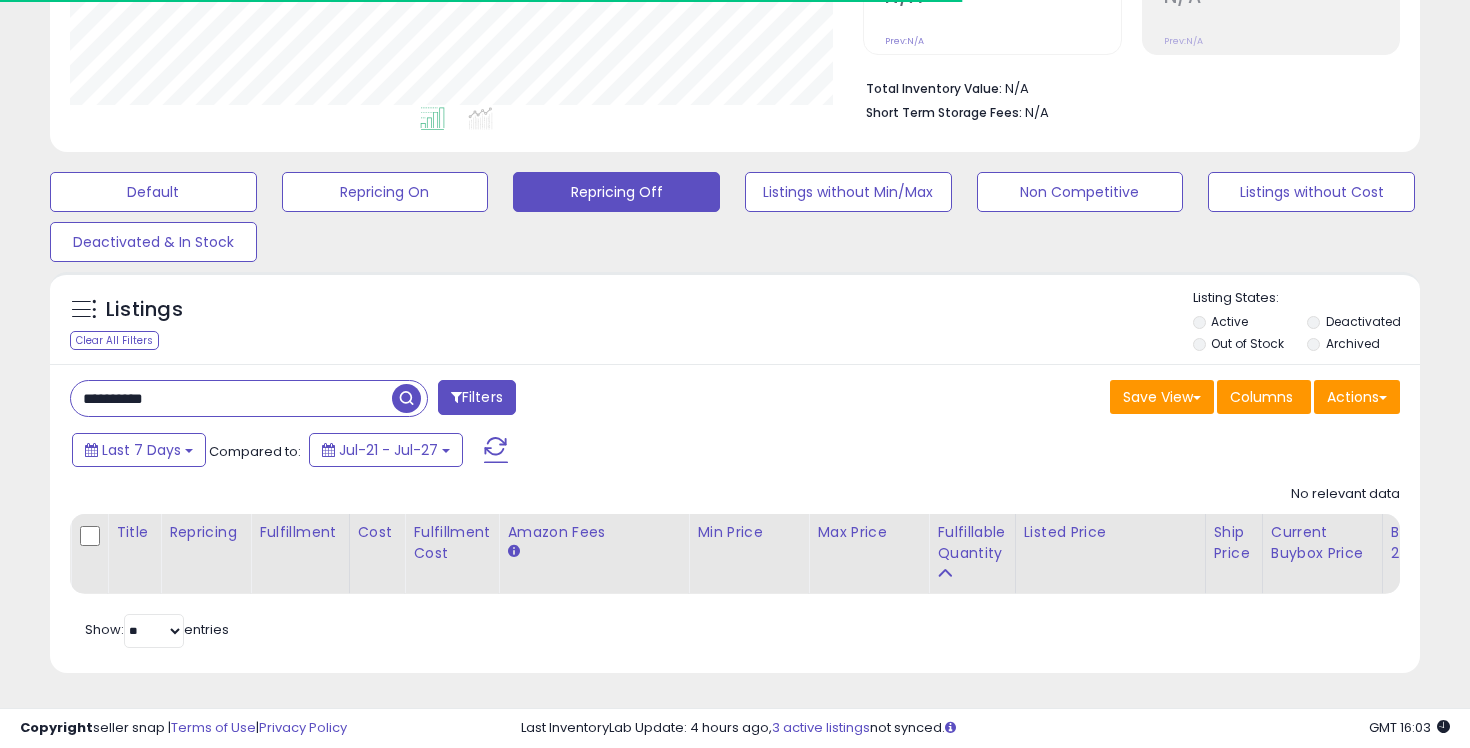 click on "Listings" at bounding box center (155, 315) 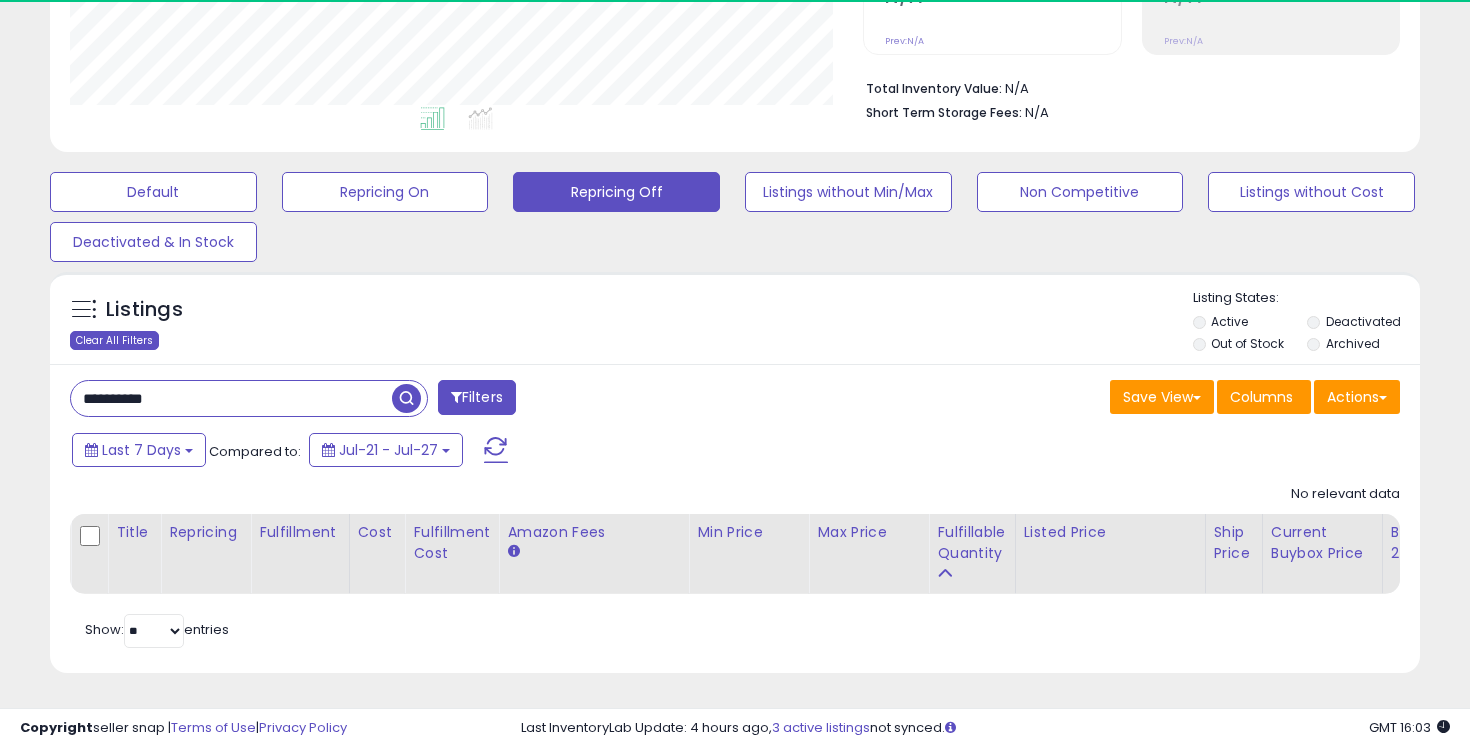 scroll, scrollTop: 999590, scrollLeft: 999206, axis: both 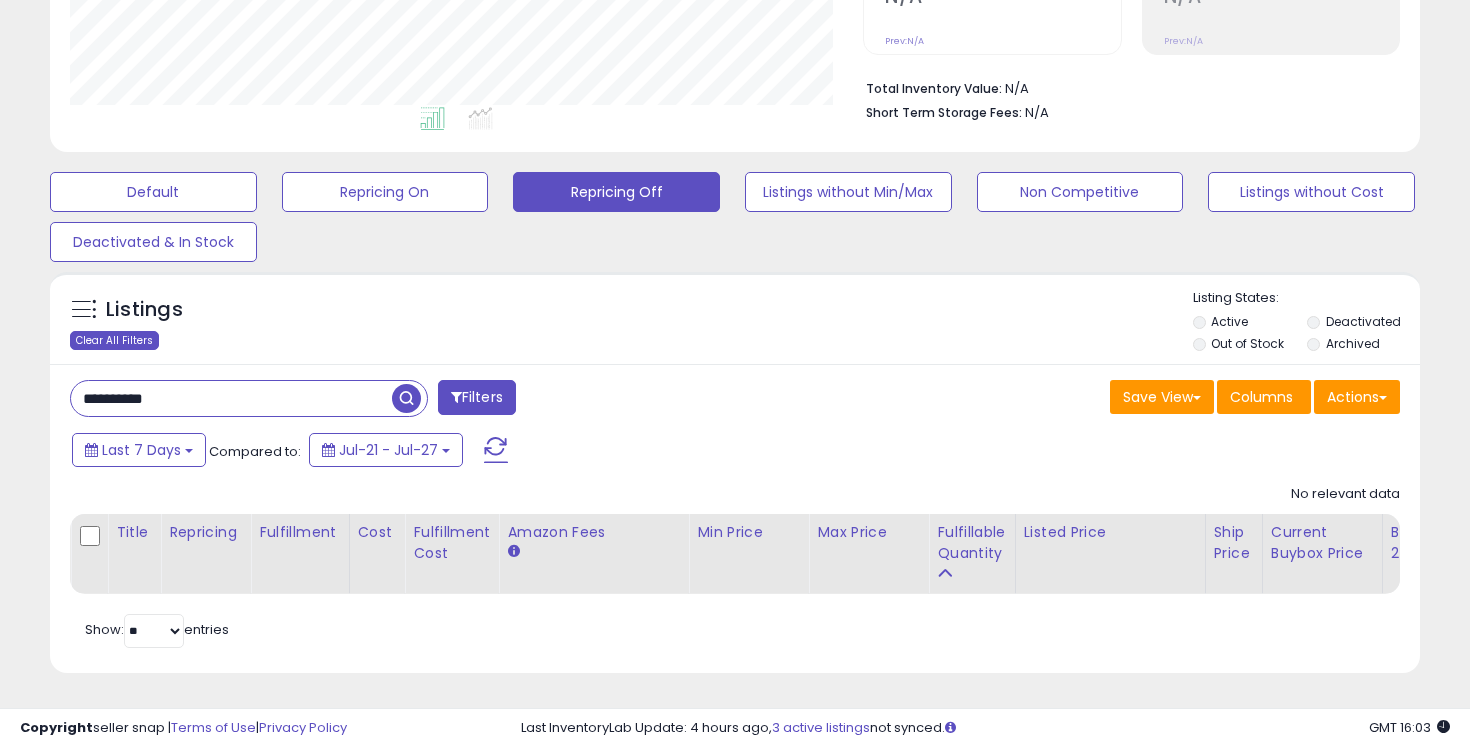 click on "Clear All Filters" at bounding box center (114, 340) 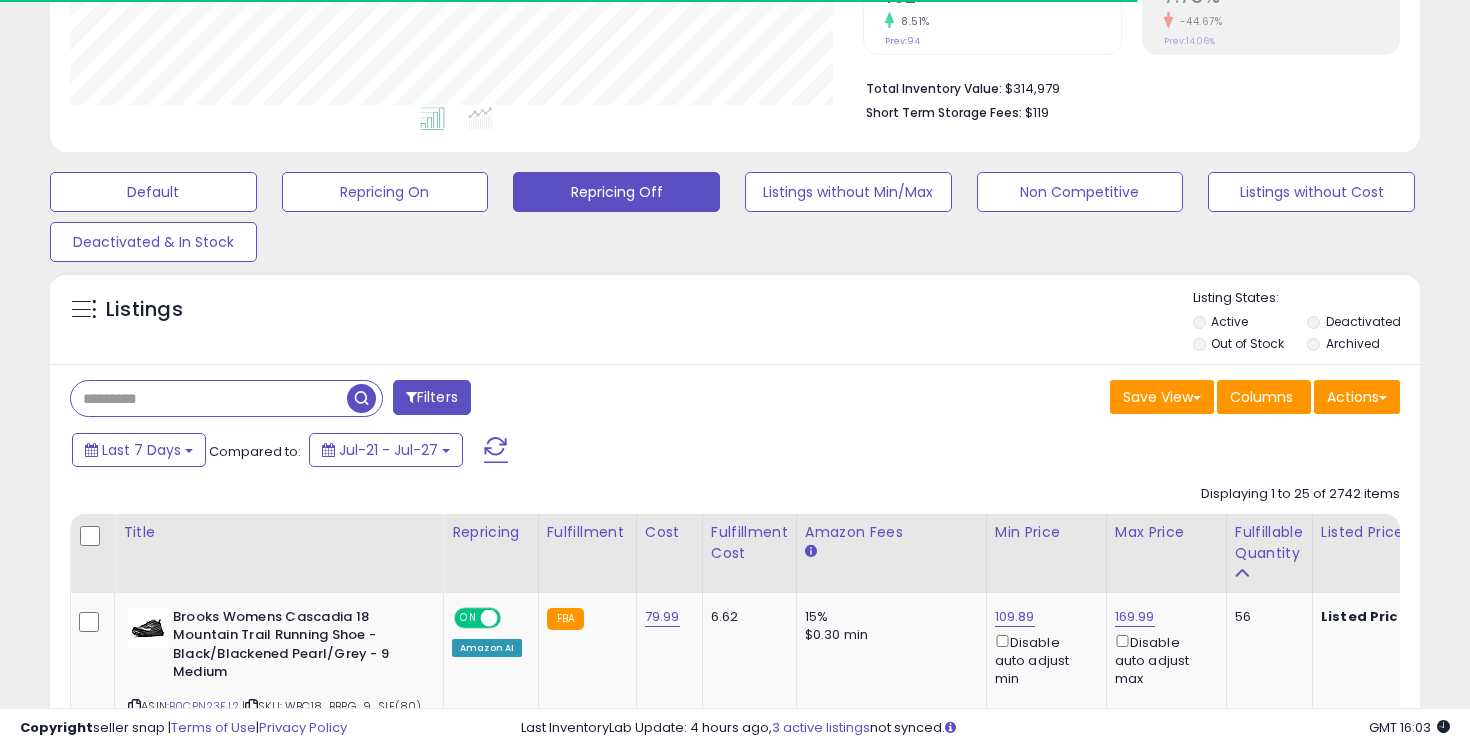 click at bounding box center [209, 398] 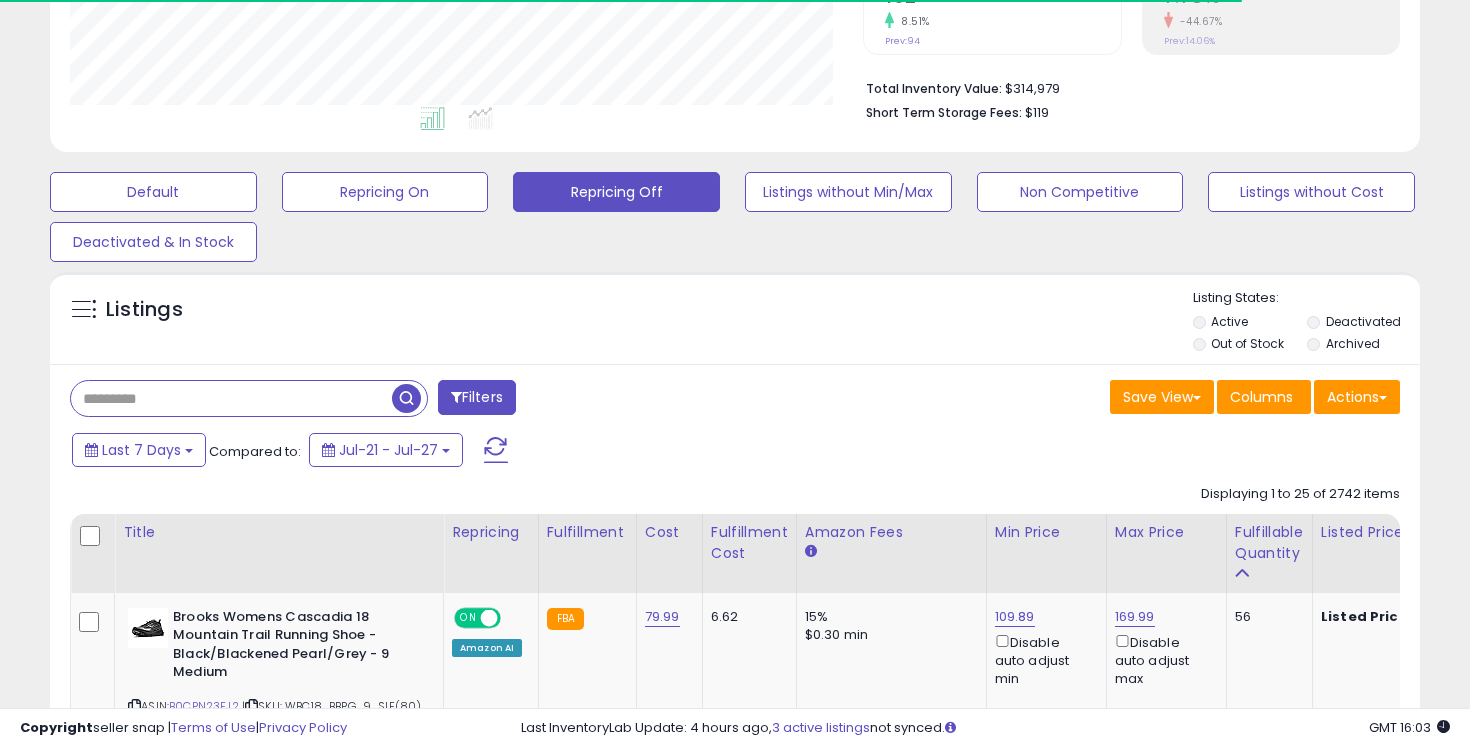 paste on "**********" 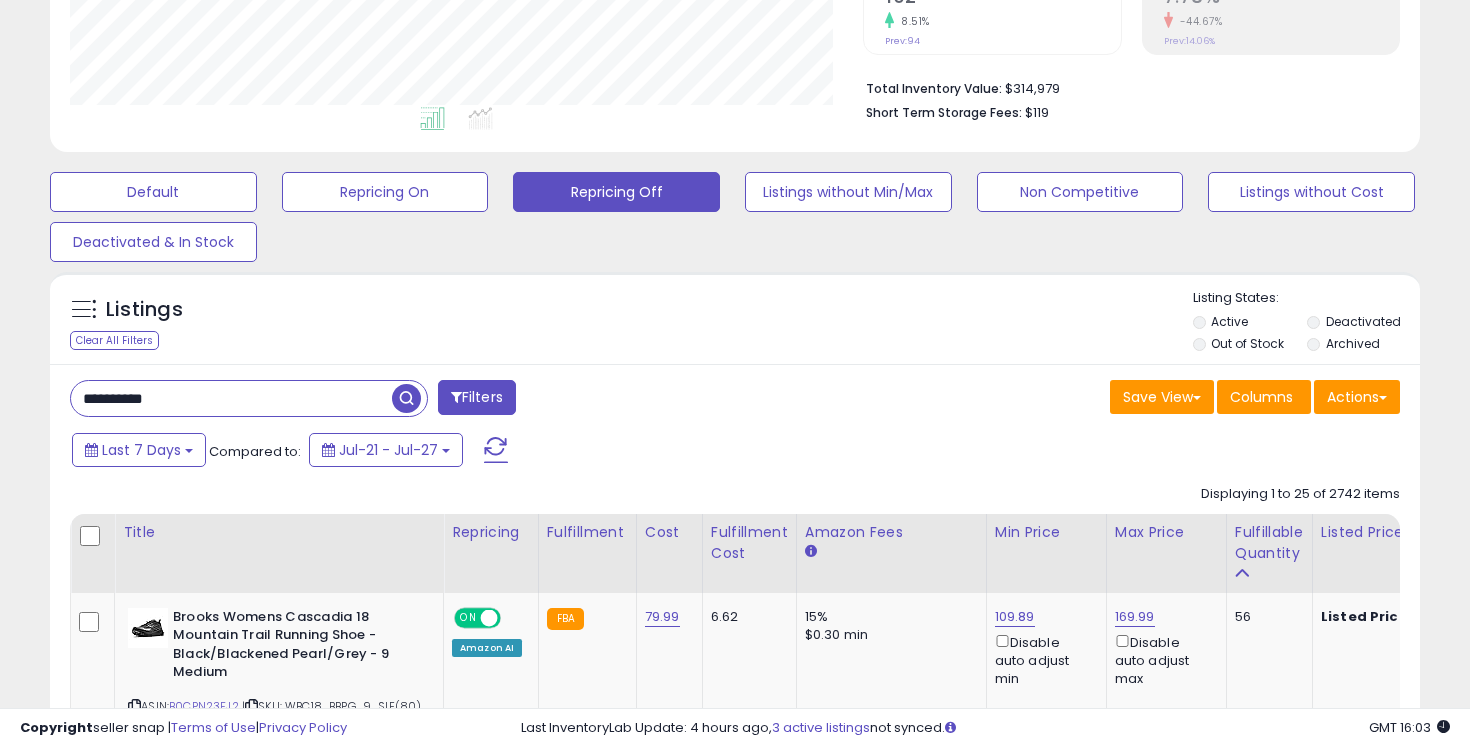 scroll, scrollTop: 999590, scrollLeft: 999206, axis: both 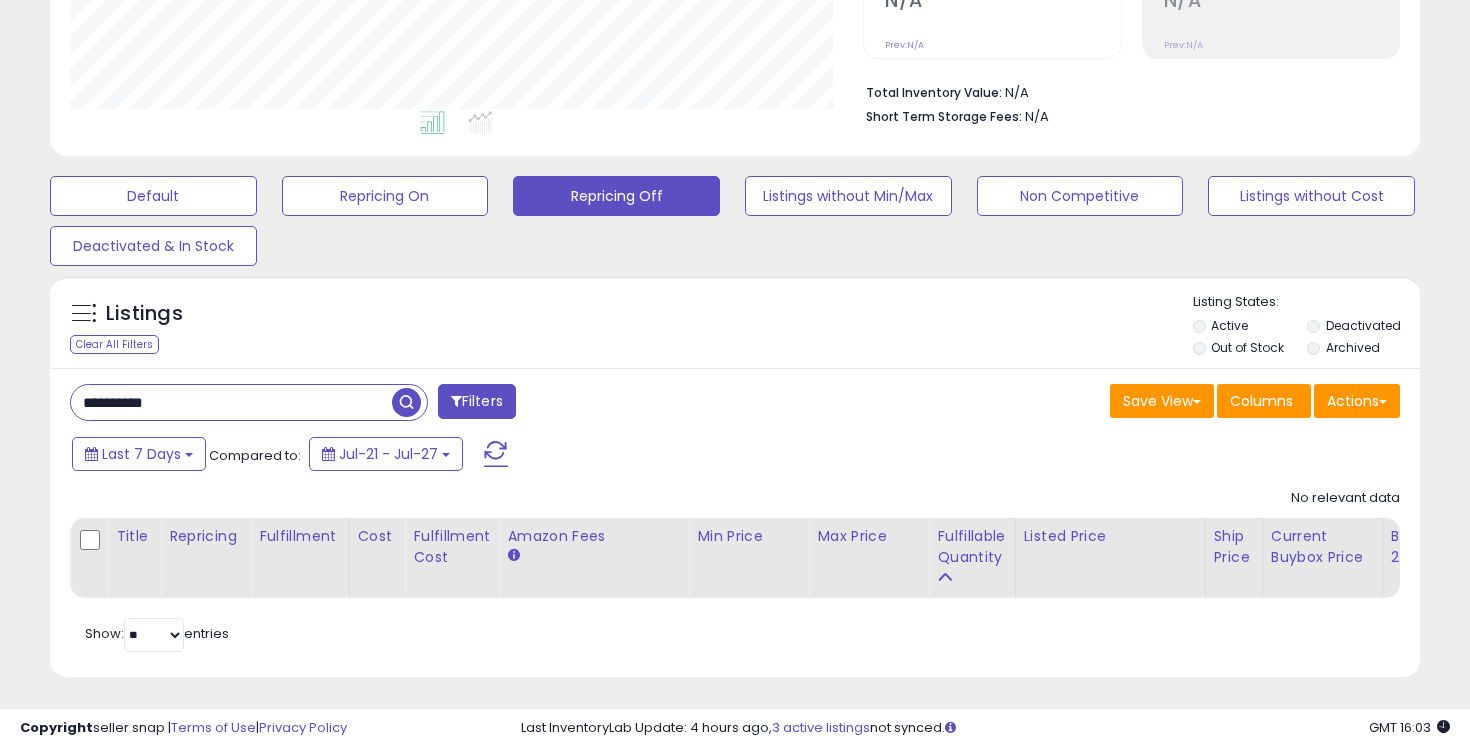 click on "Listings
Clear All Filters
Listing States:" at bounding box center [735, 327] 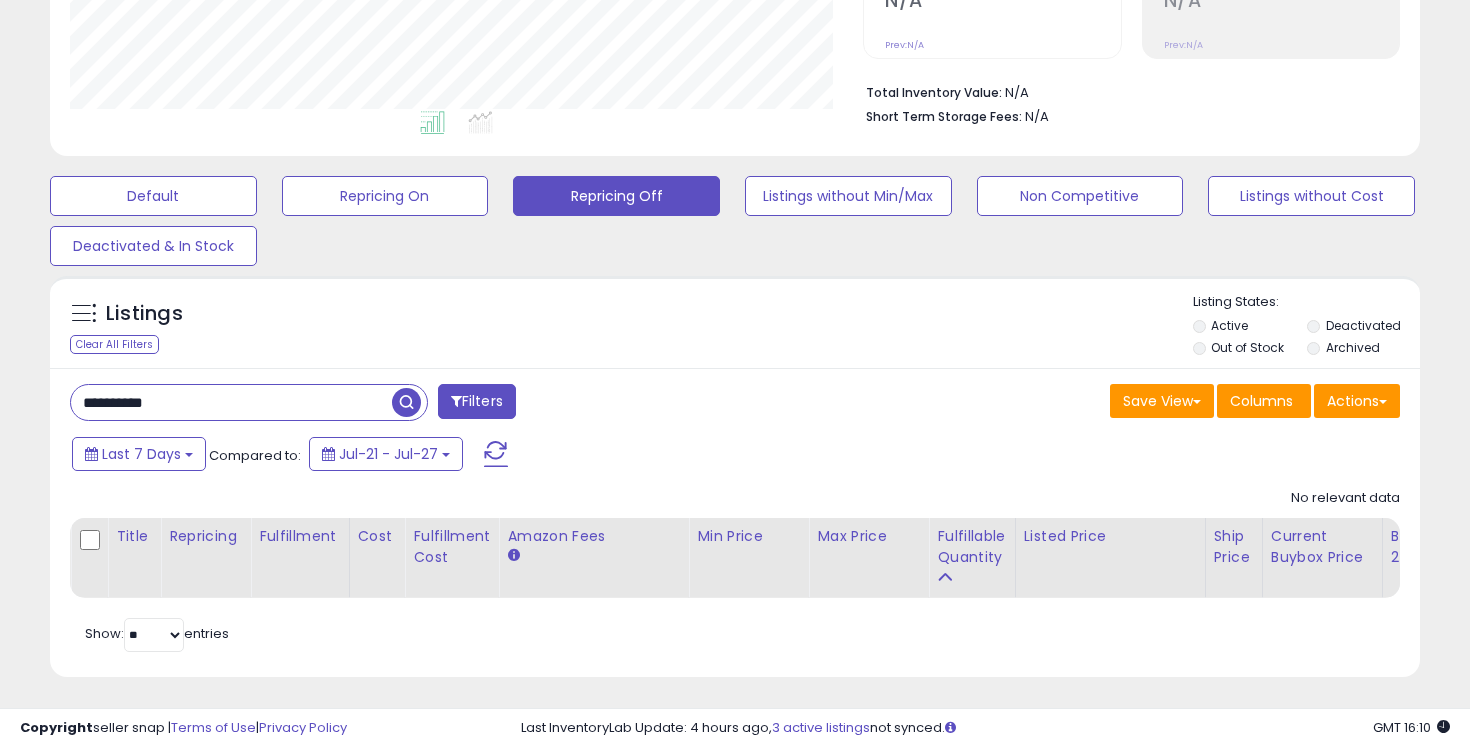 click on "**********" at bounding box center [231, 402] 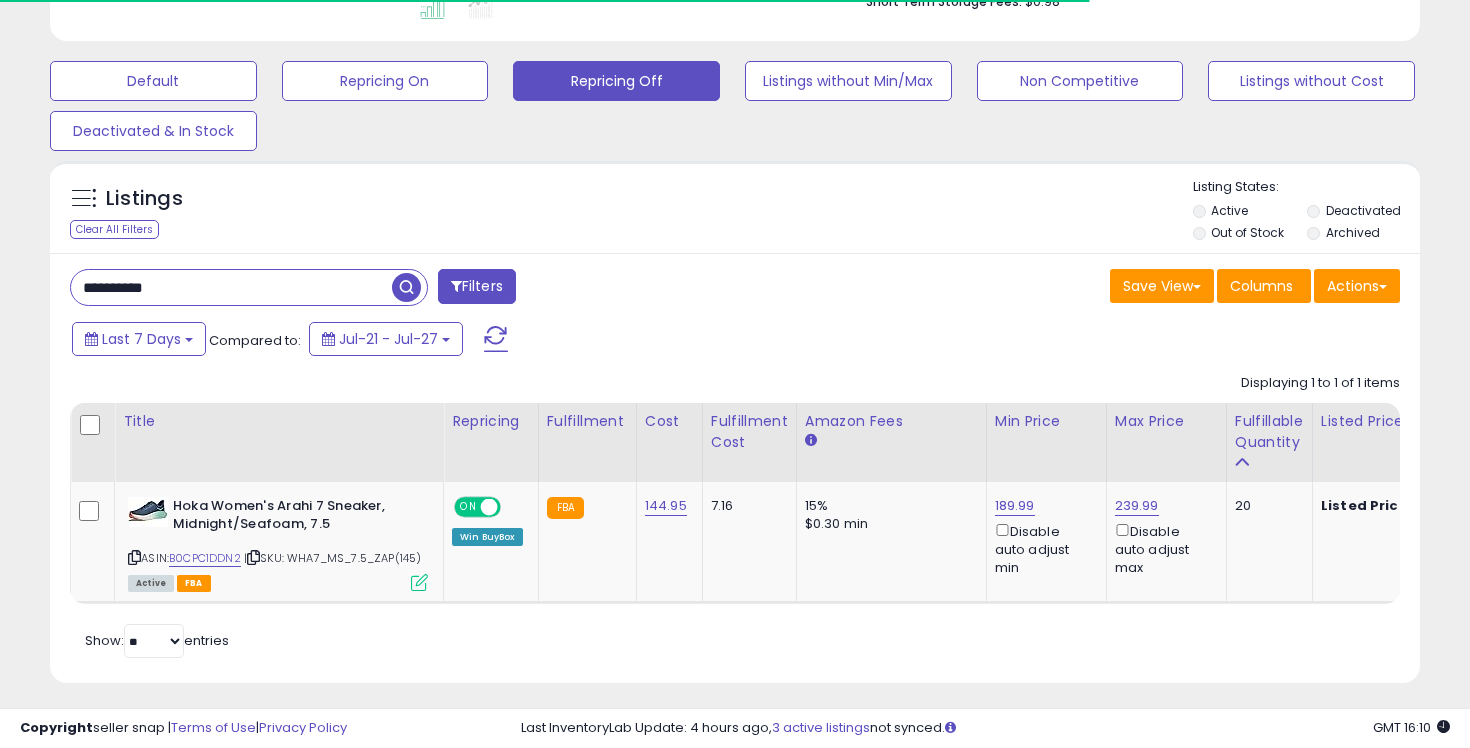 scroll, scrollTop: 608, scrollLeft: 0, axis: vertical 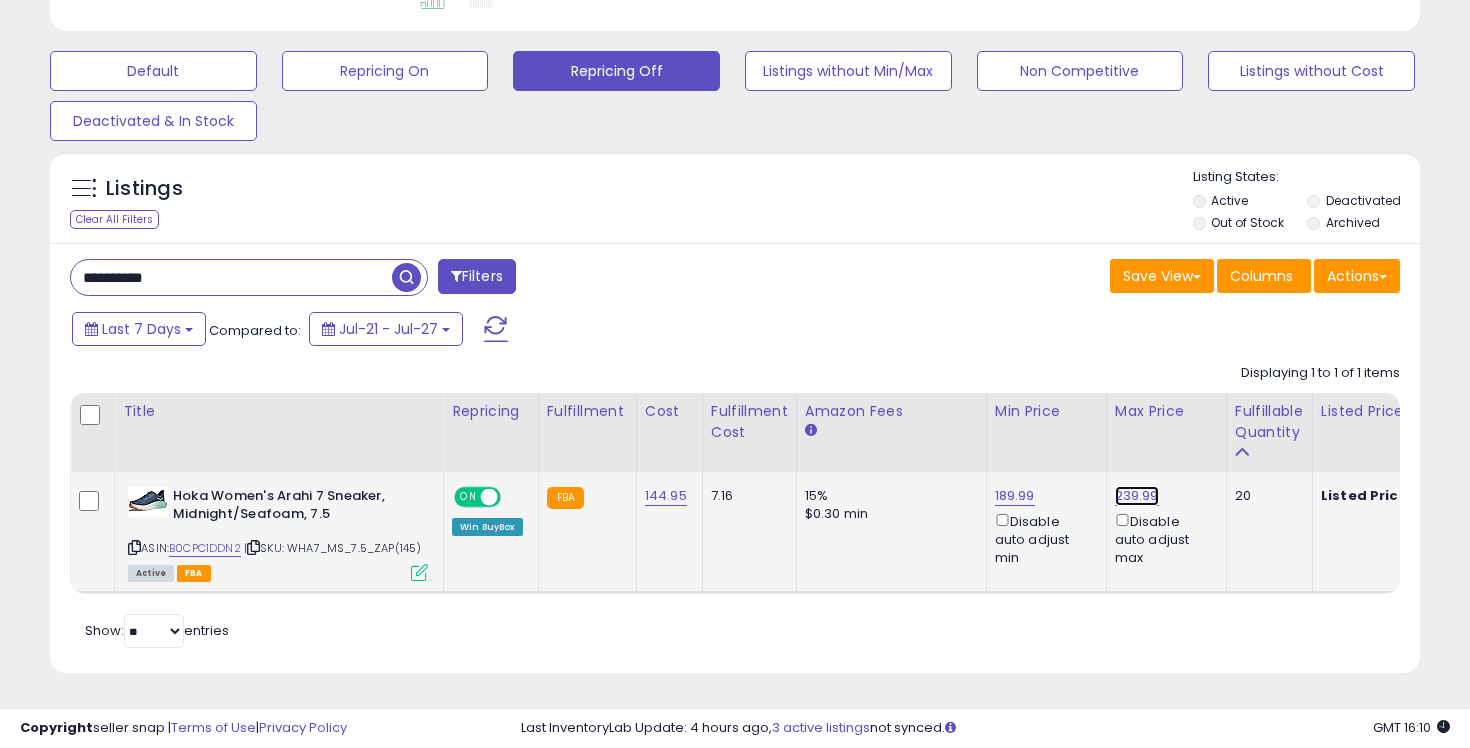 click on "239.99" at bounding box center [1137, 496] 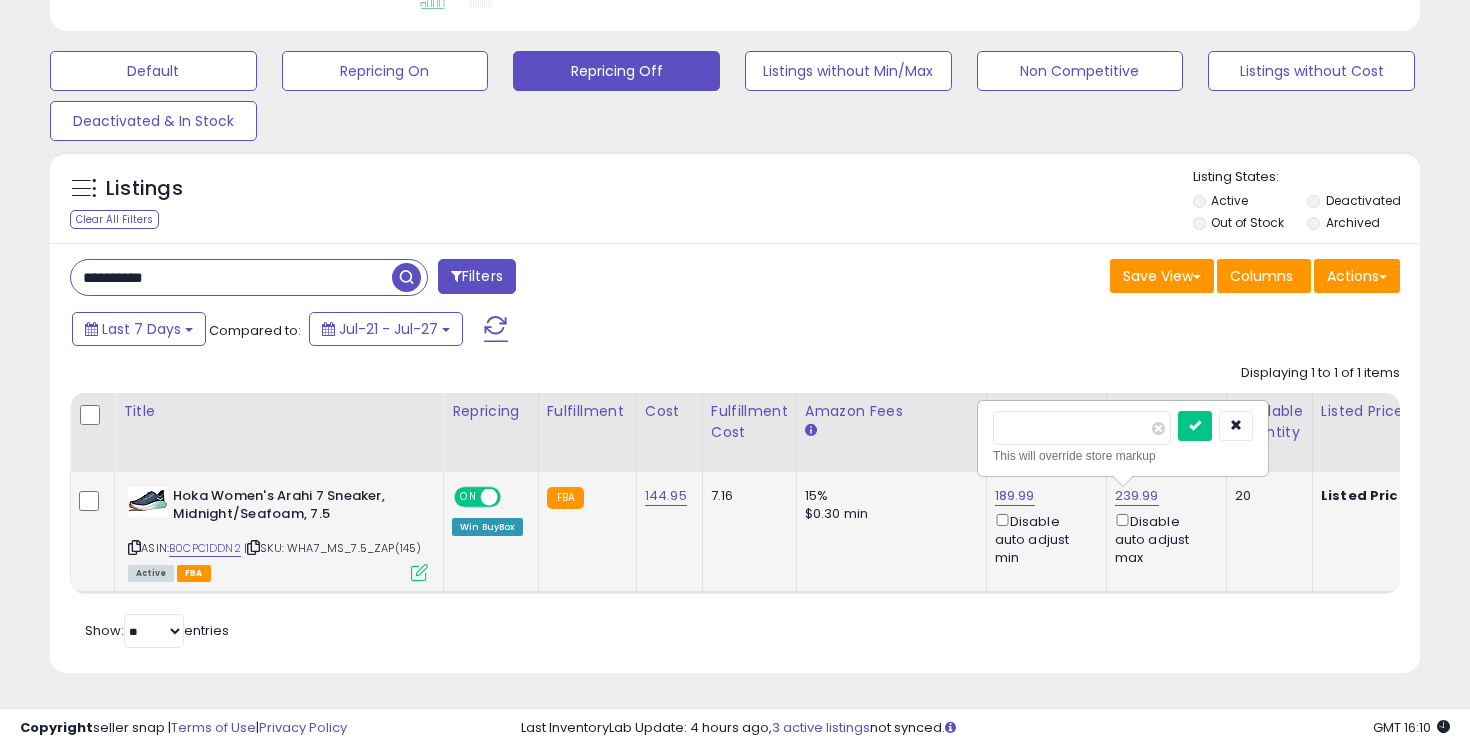 click on "******" at bounding box center [1082, 428] 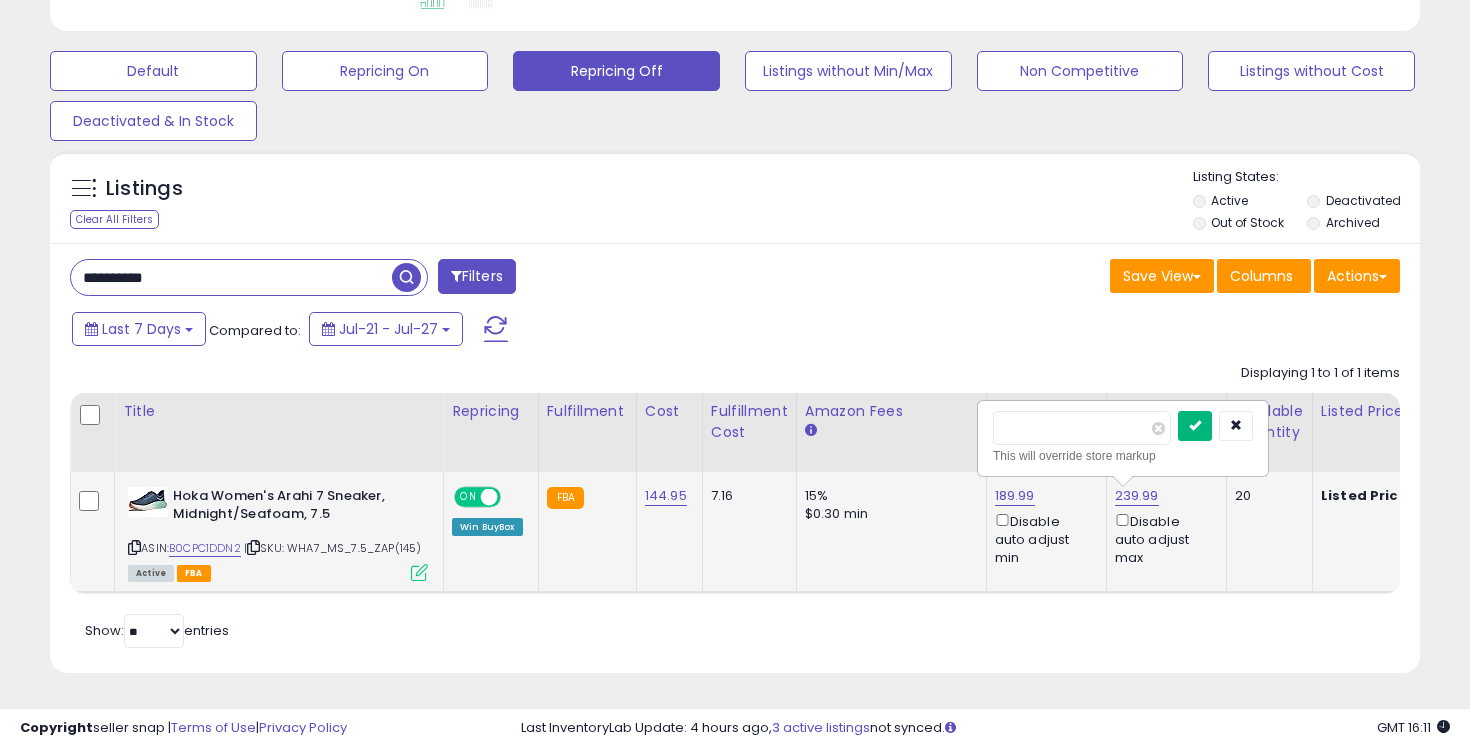 type on "******" 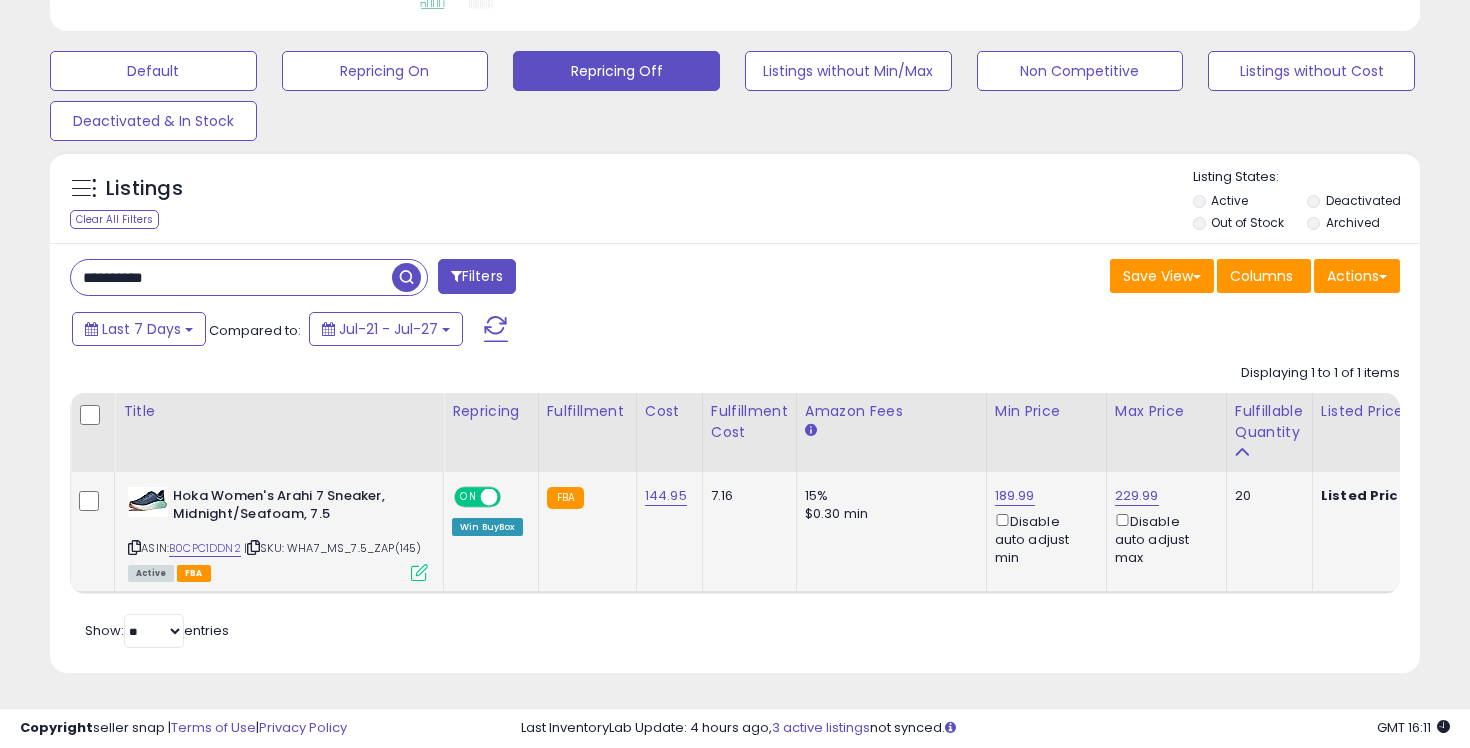 scroll, scrollTop: 0, scrollLeft: 88, axis: horizontal 